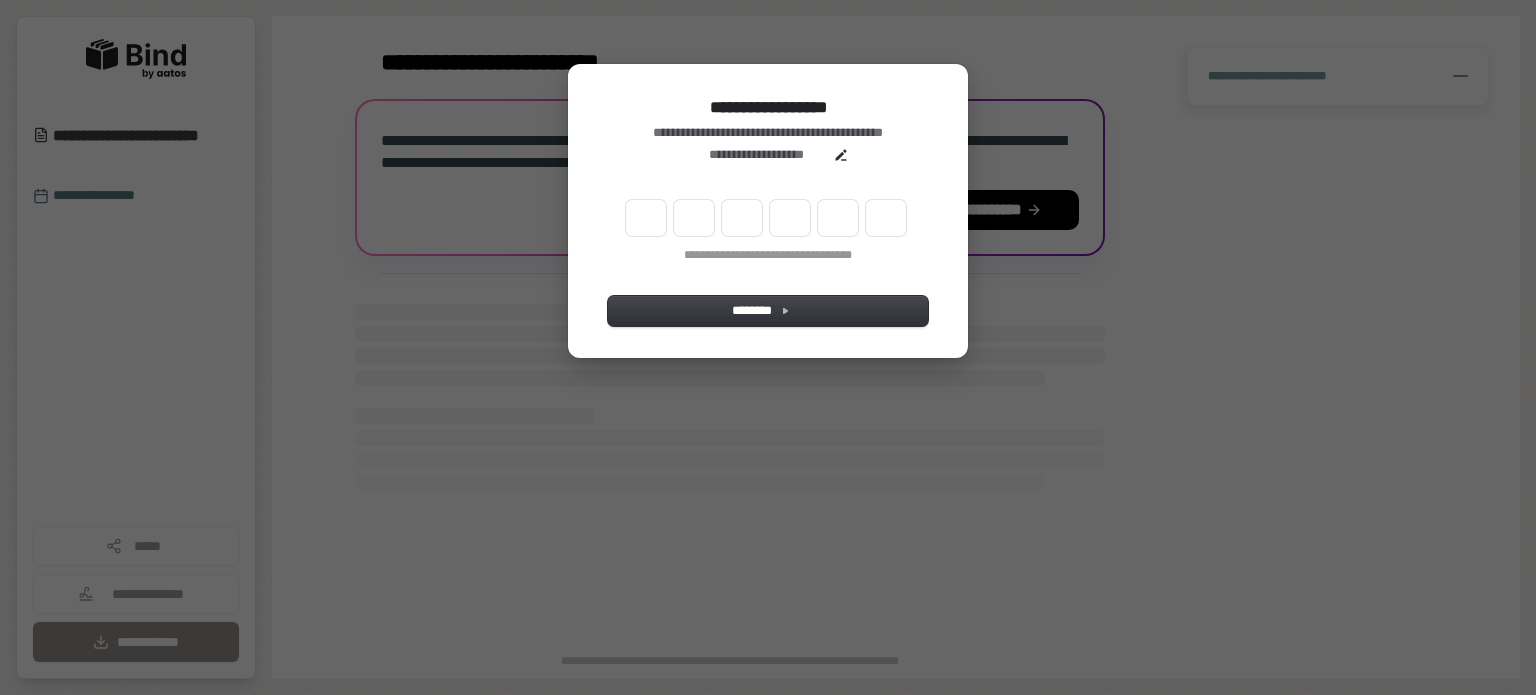 scroll, scrollTop: 0, scrollLeft: 0, axis: both 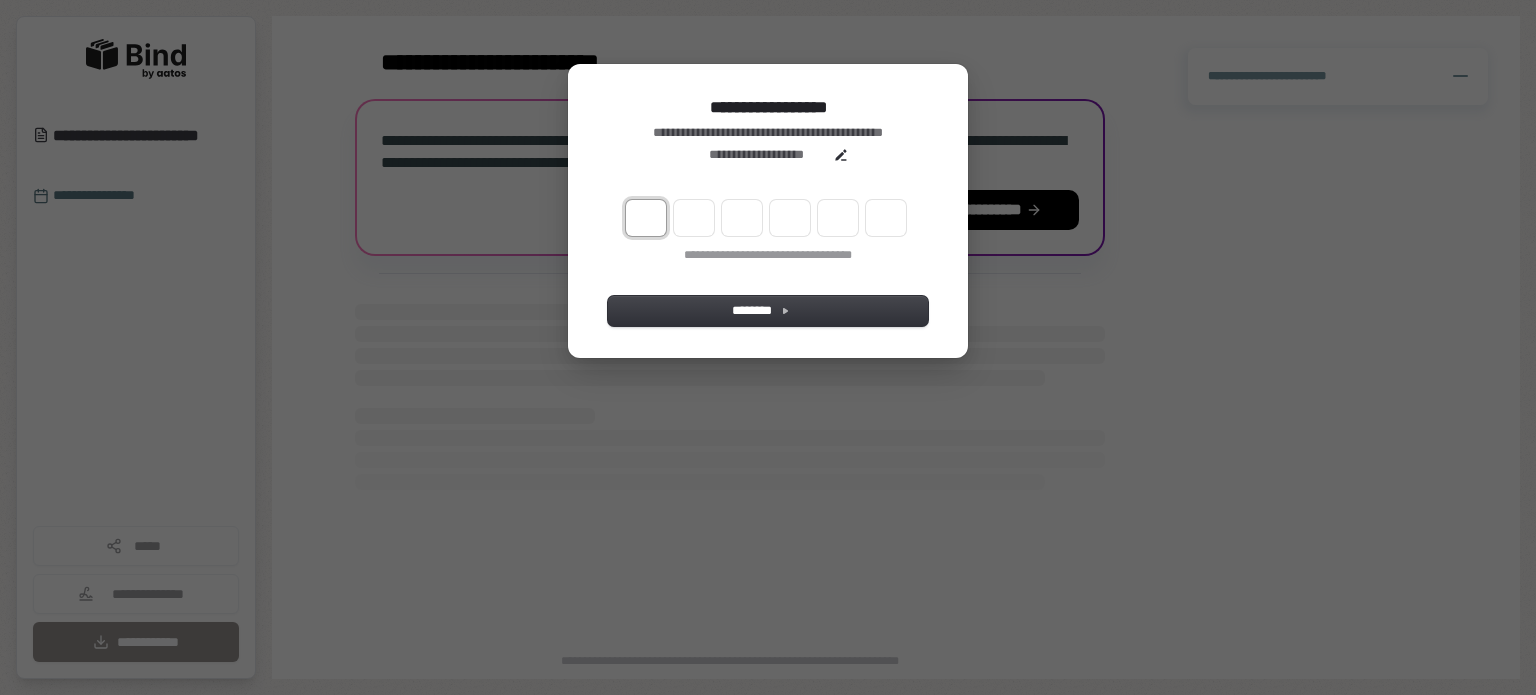 click at bounding box center [646, 218] 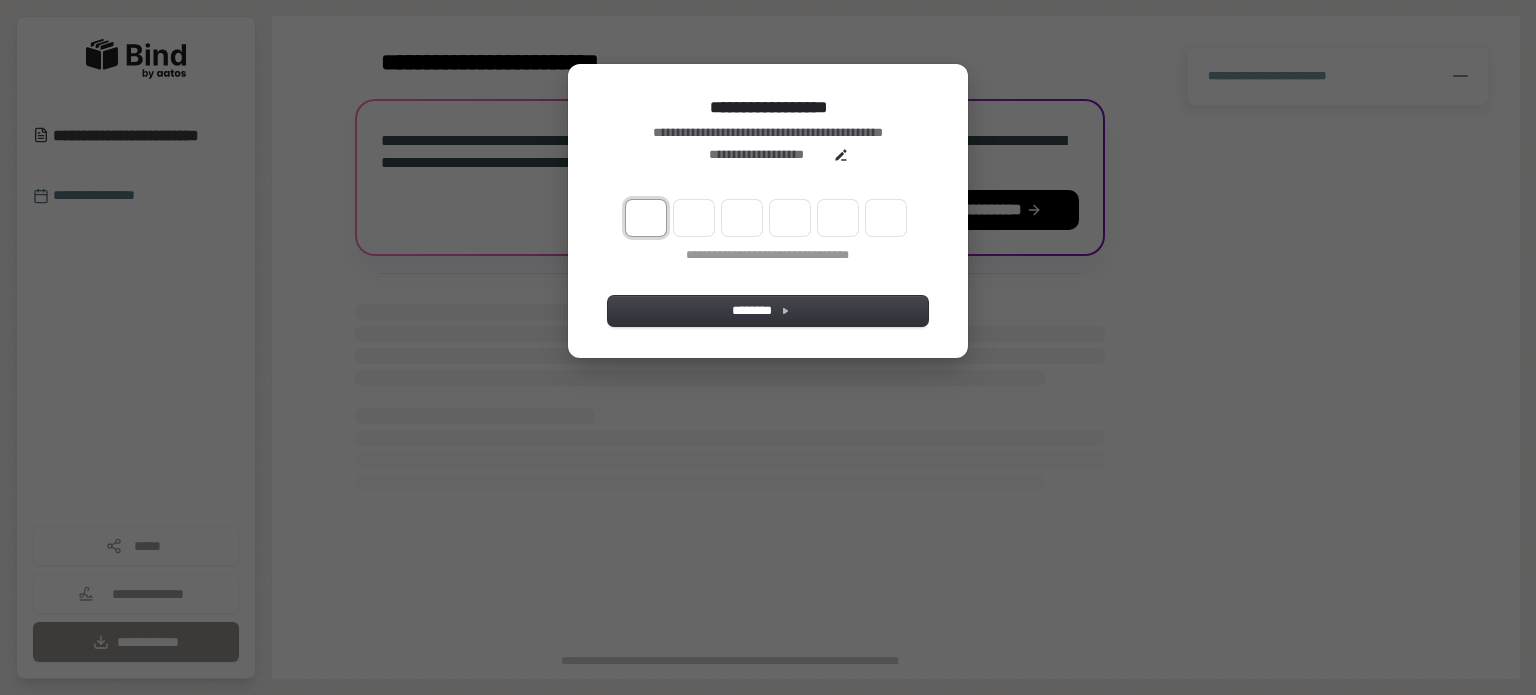 type on "*" 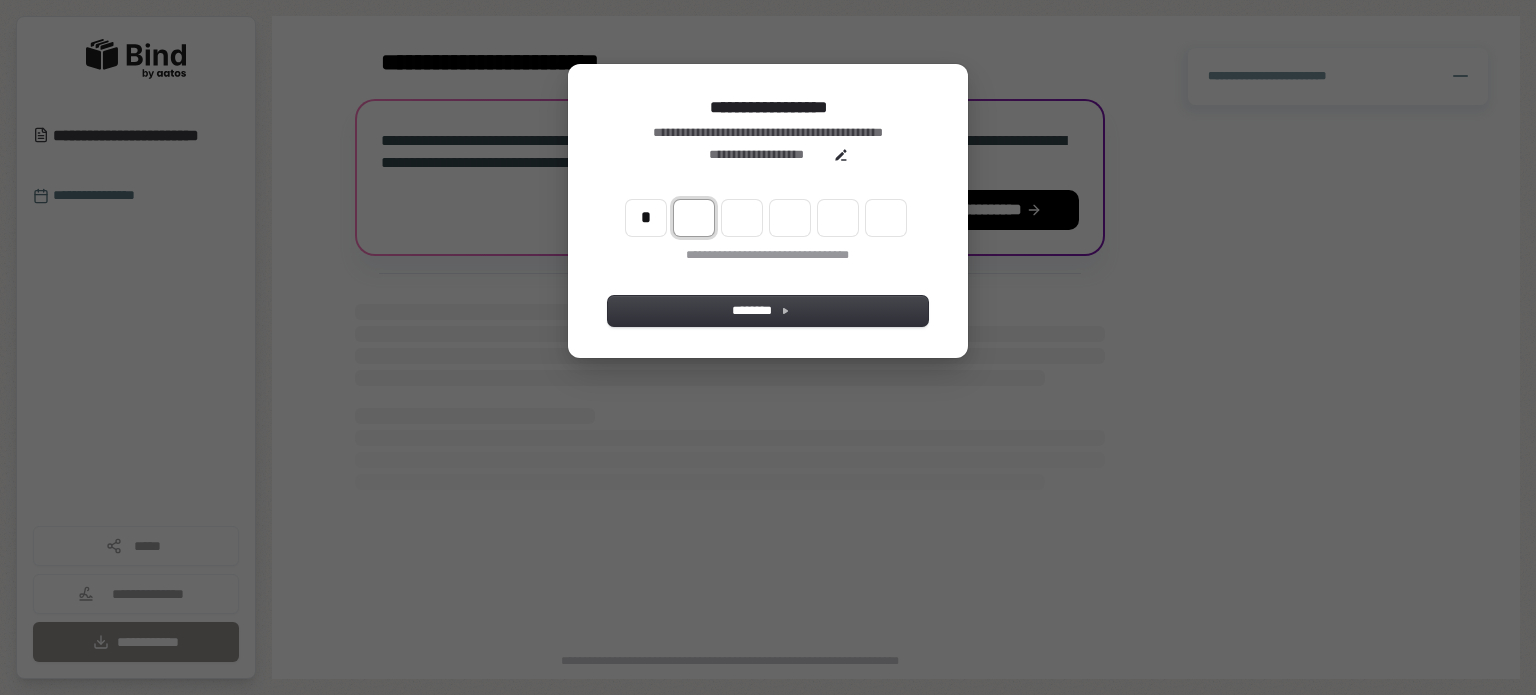 type on "*" 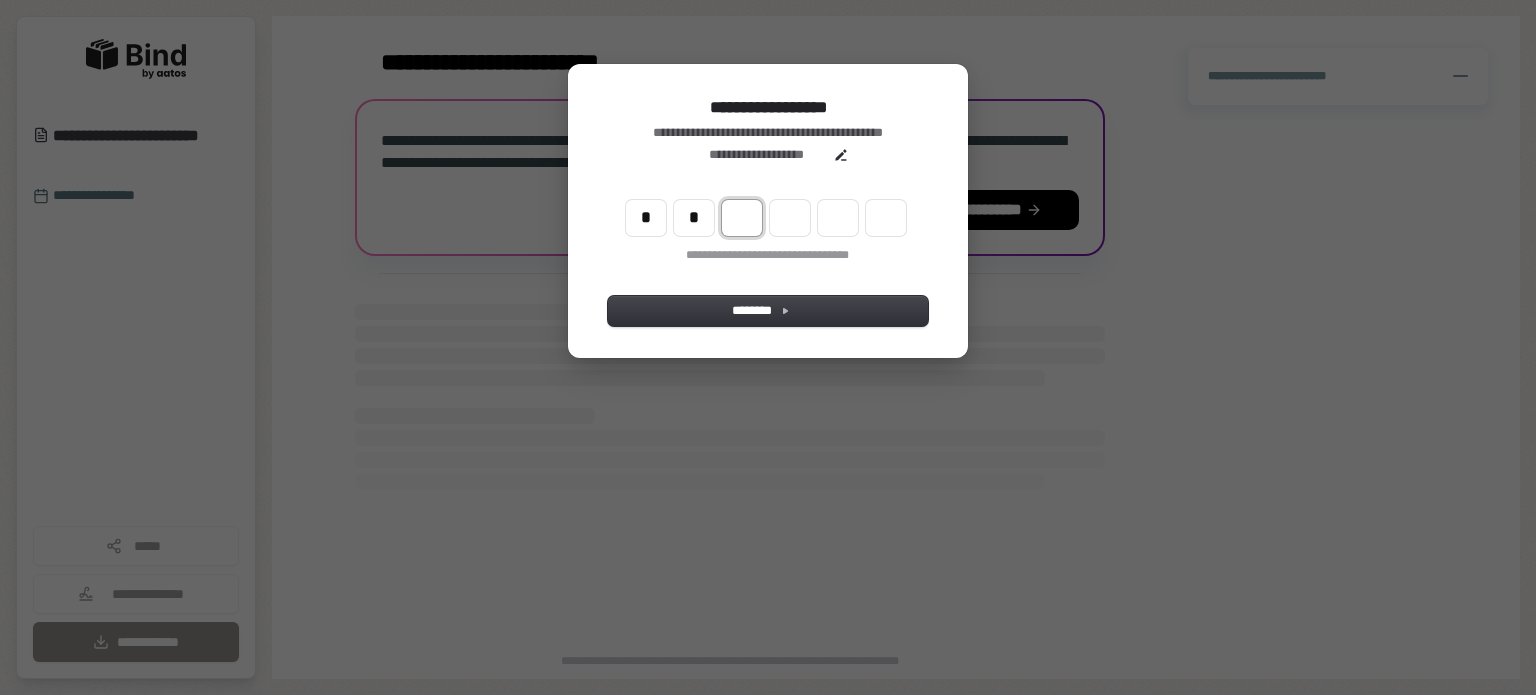 type on "**" 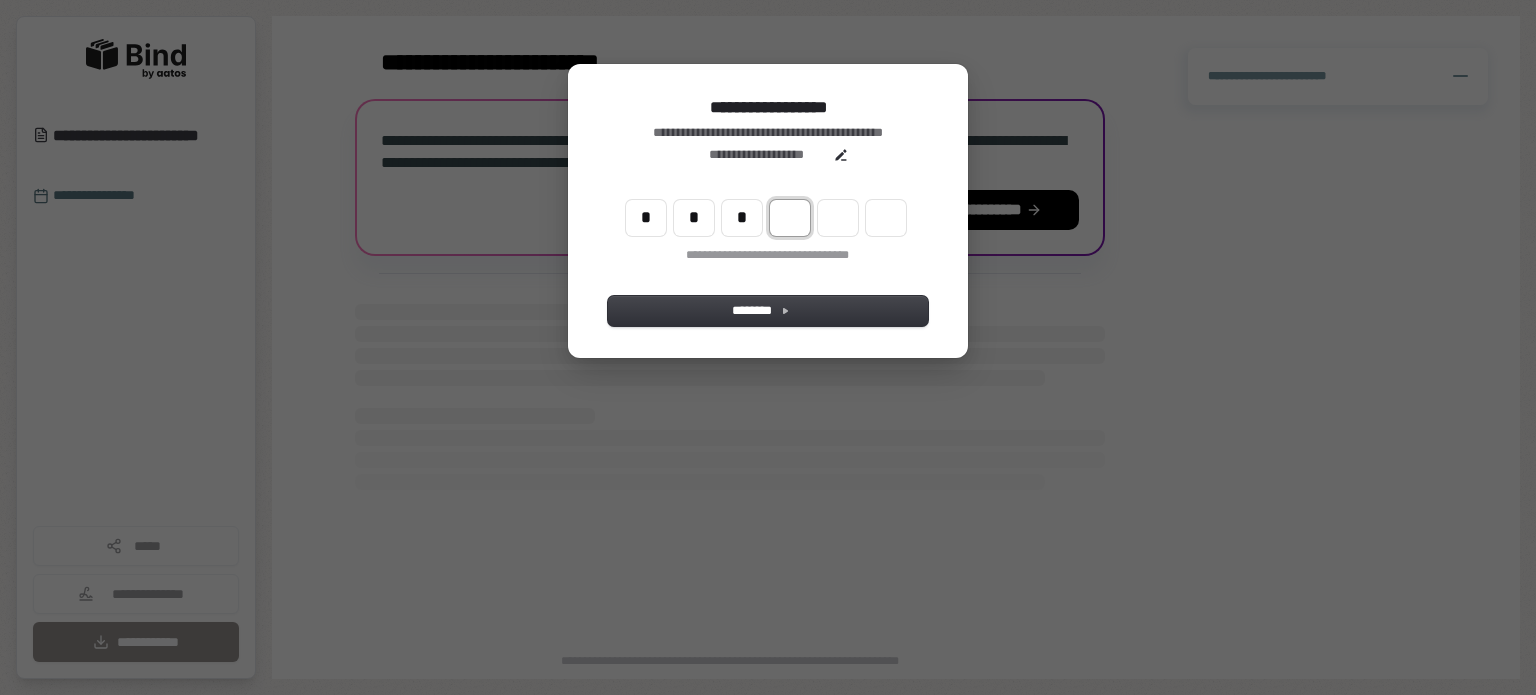 type on "***" 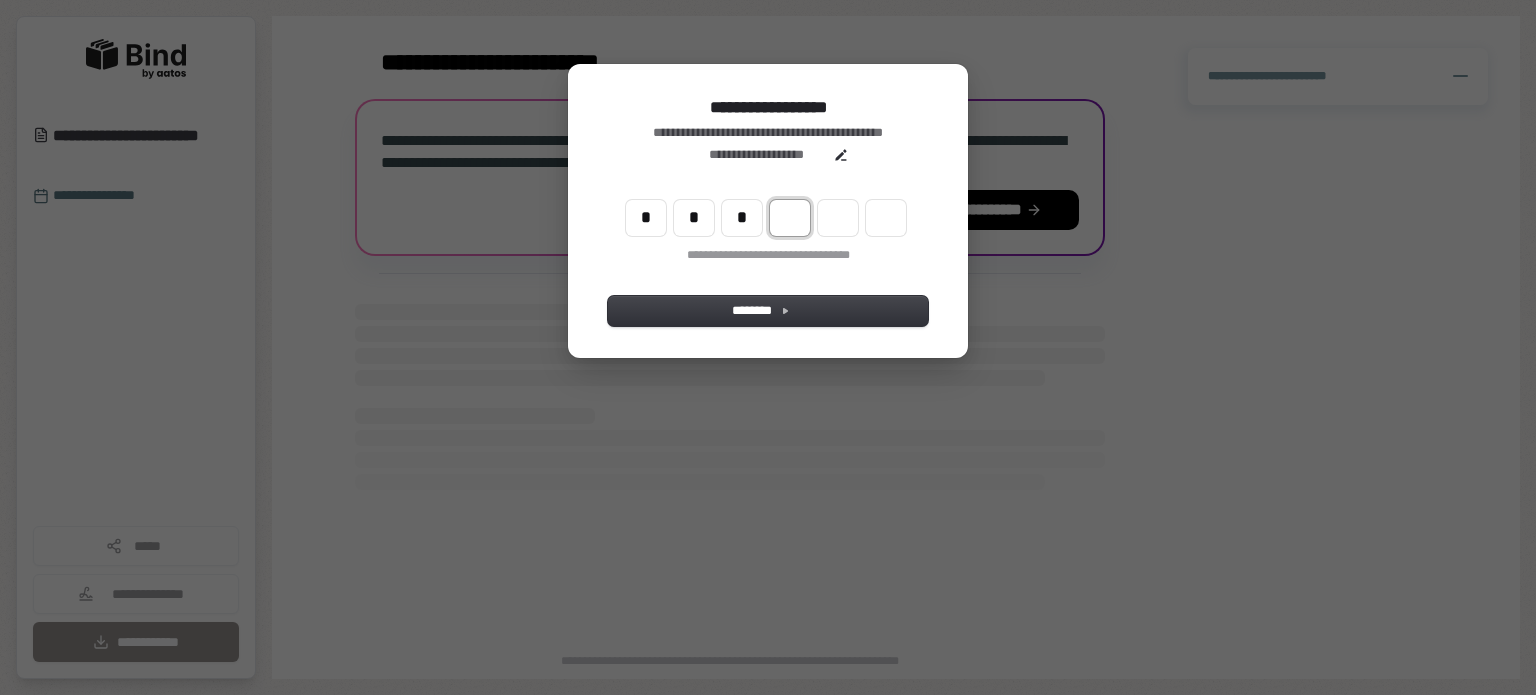 type on "*" 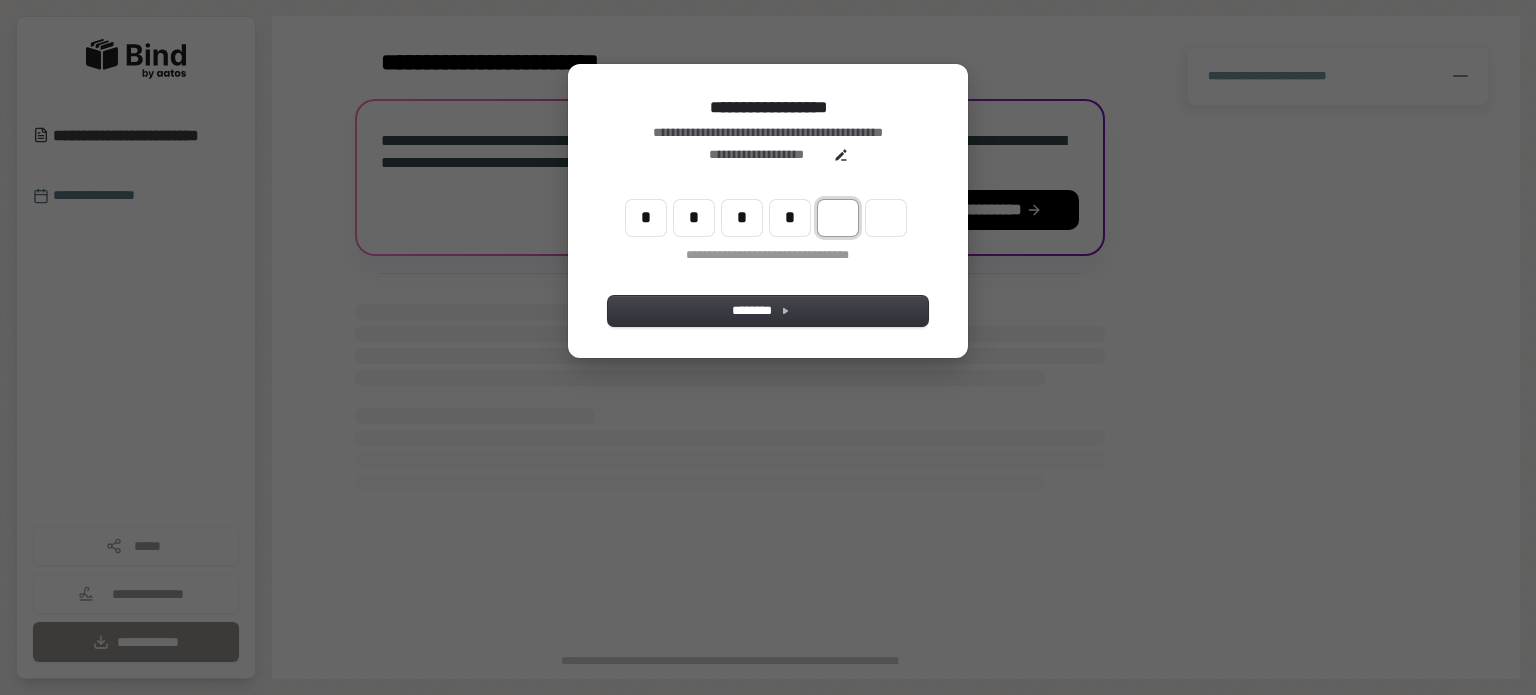 type on "****" 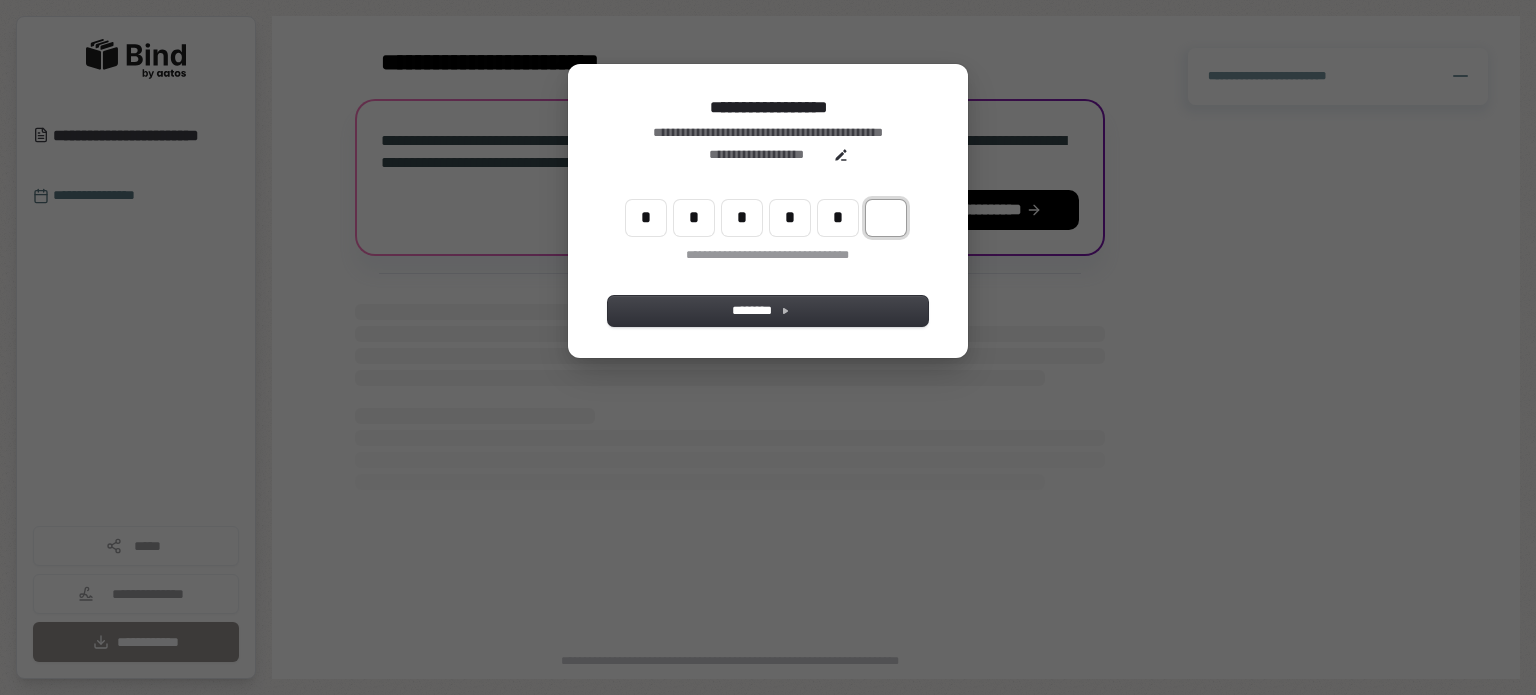 type on "******" 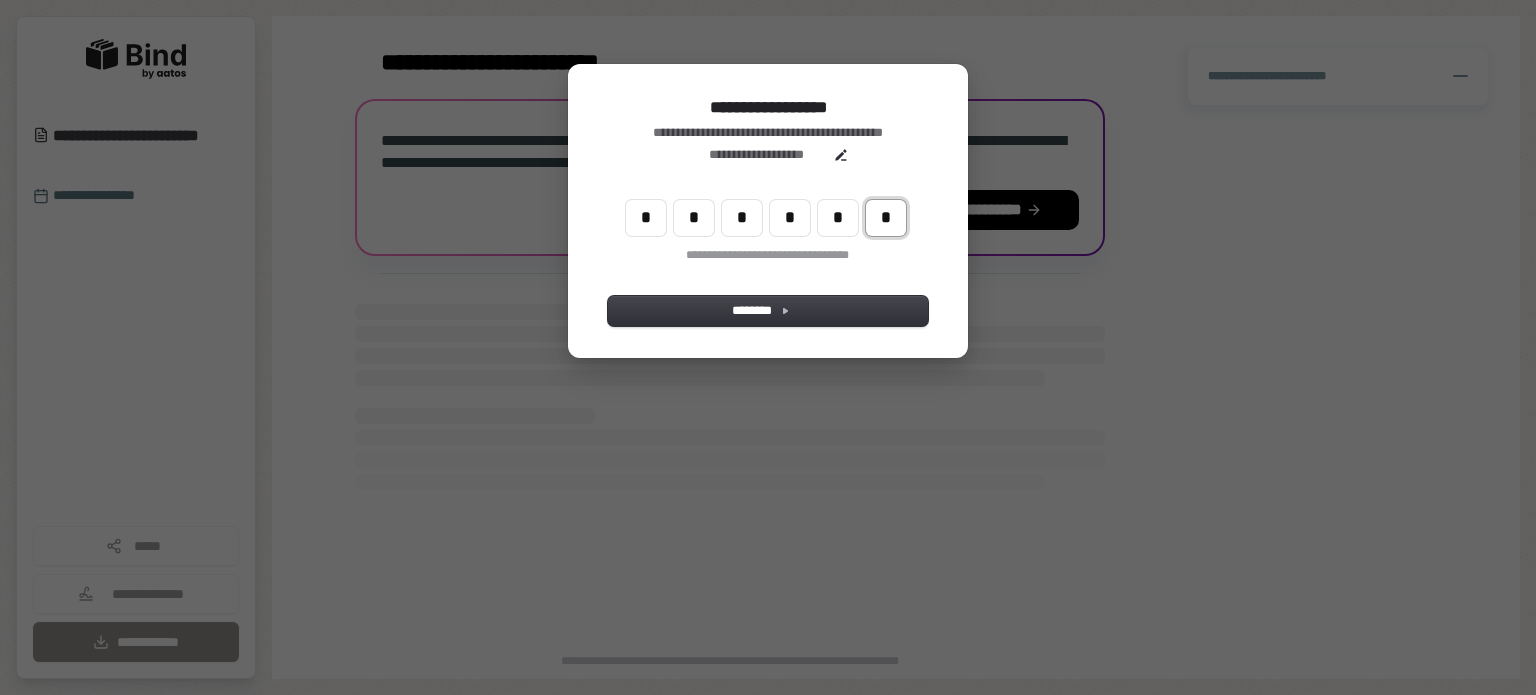type on "*" 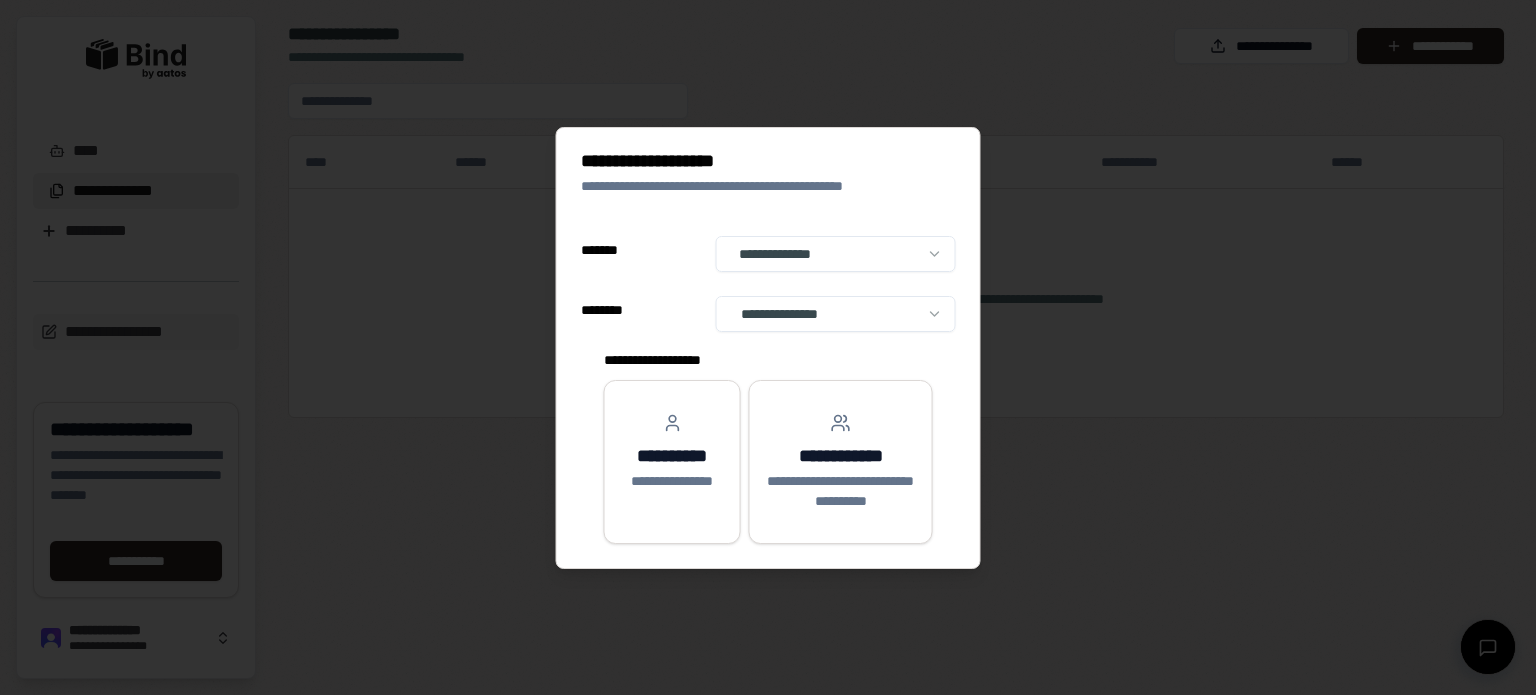 scroll, scrollTop: 0, scrollLeft: 0, axis: both 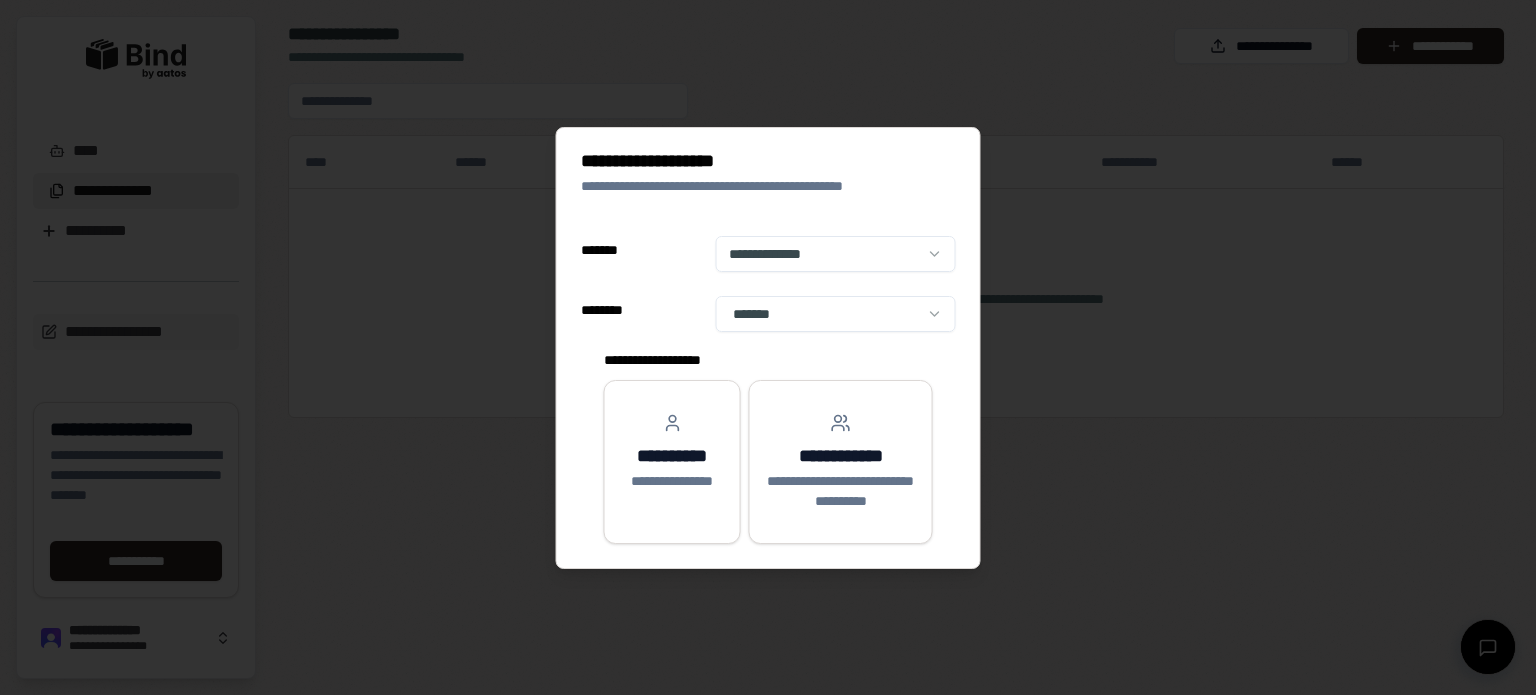 click on "[FIRST] [LAST] [STREET] [CITY] [STATE] [COUNTRY] [POSTAL_CODE] [PHONE] [EMAIL] [CREDIT_CARD] [EXPIRY_DATE] [CVV] [NAME_ON_CARD] [BILLING_ADDRESS] [CITY] [STATE] [ZIP_CODE] [COUNTRY] [PHONE] [EMAIL] [CREDIT_CARD] [EXPIRY_DATE] [CVV] [NAME_ON_CARD] [BILLING_ADDRESS] [CITY] [STATE] [ZIP_CODE] [COUNTRY] [PHONE] [EMAIL] [CREDIT_CARD] [EXPIRY_DATE] [CVV] [NAME_ON_CARD] [BILLING_ADDRESS] [CITY] [STATE] [ZIP_CODE] [COUNTRY]" at bounding box center [768, 378] 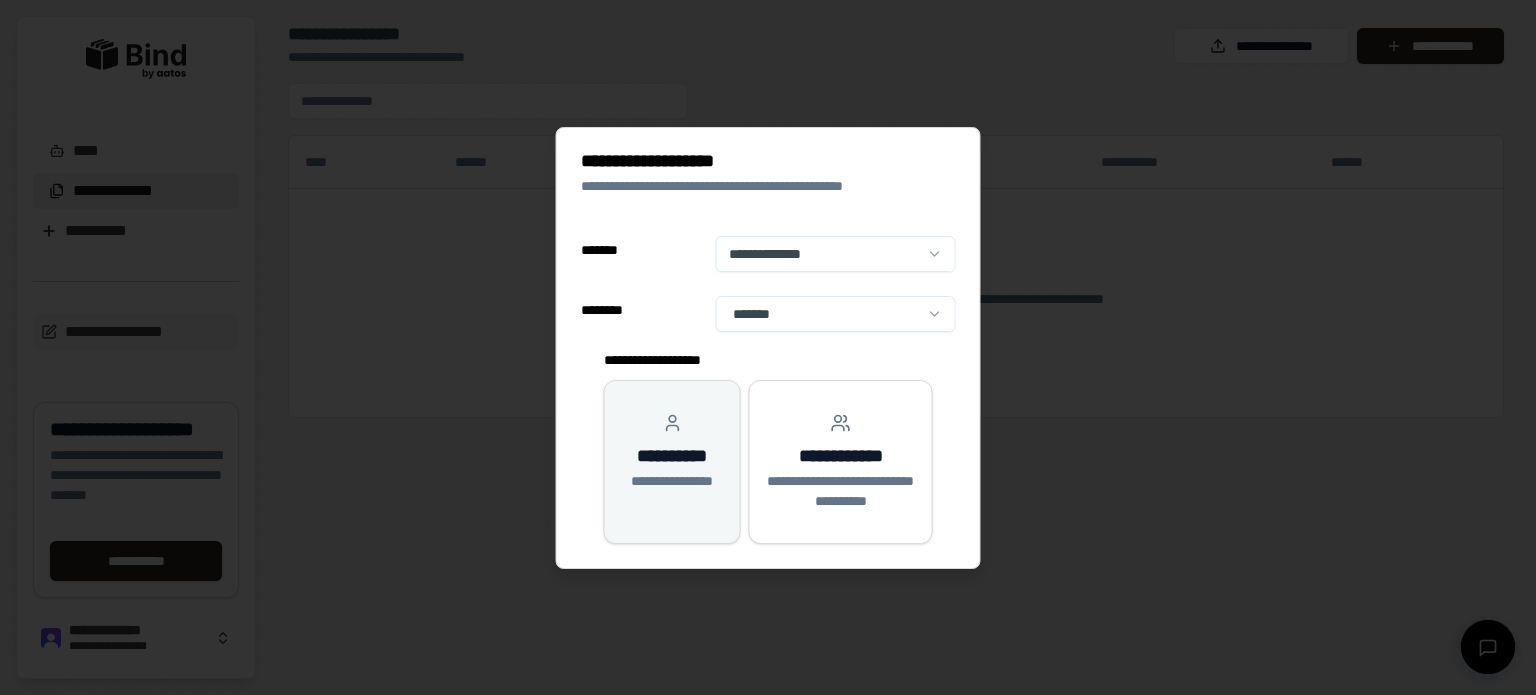 click on "**********" at bounding box center (672, 481) 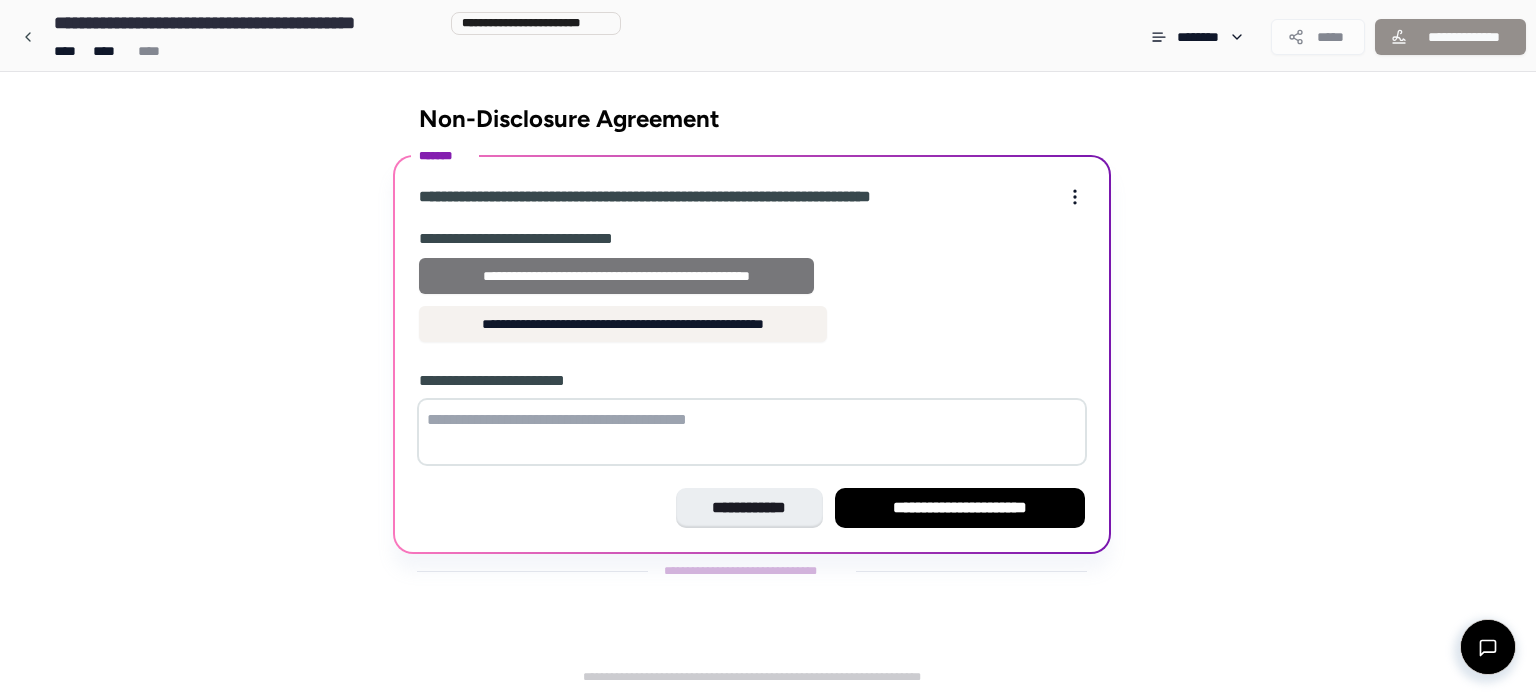 click on "**********" at bounding box center (616, 276) 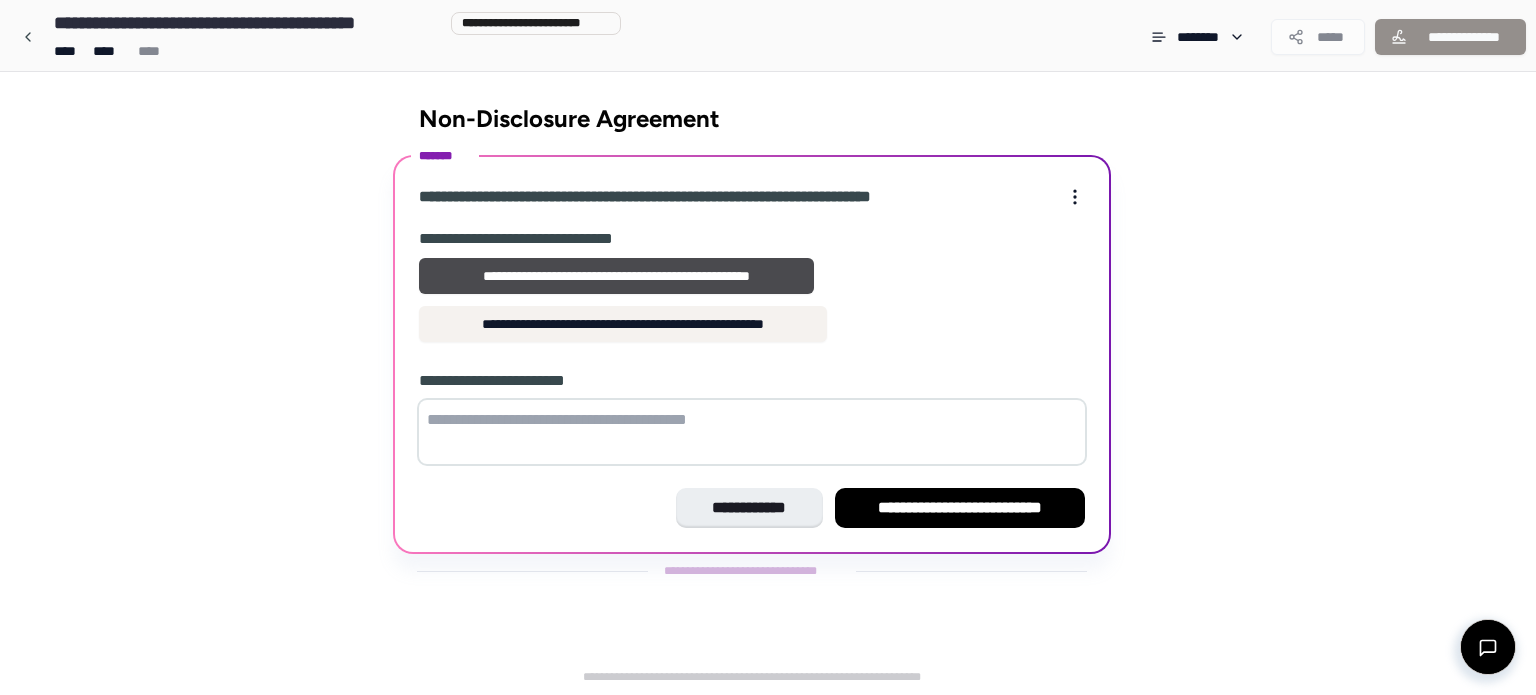 click at bounding box center [752, 432] 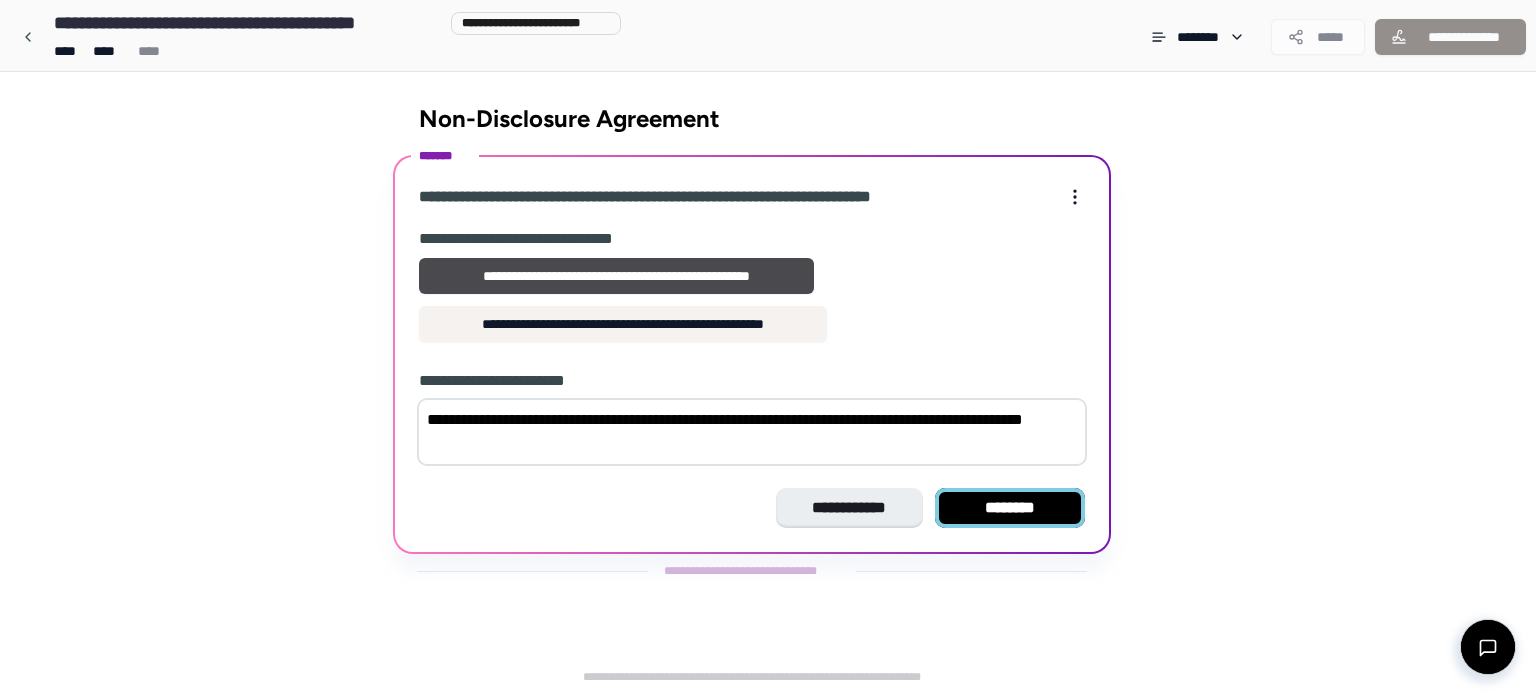 type on "**********" 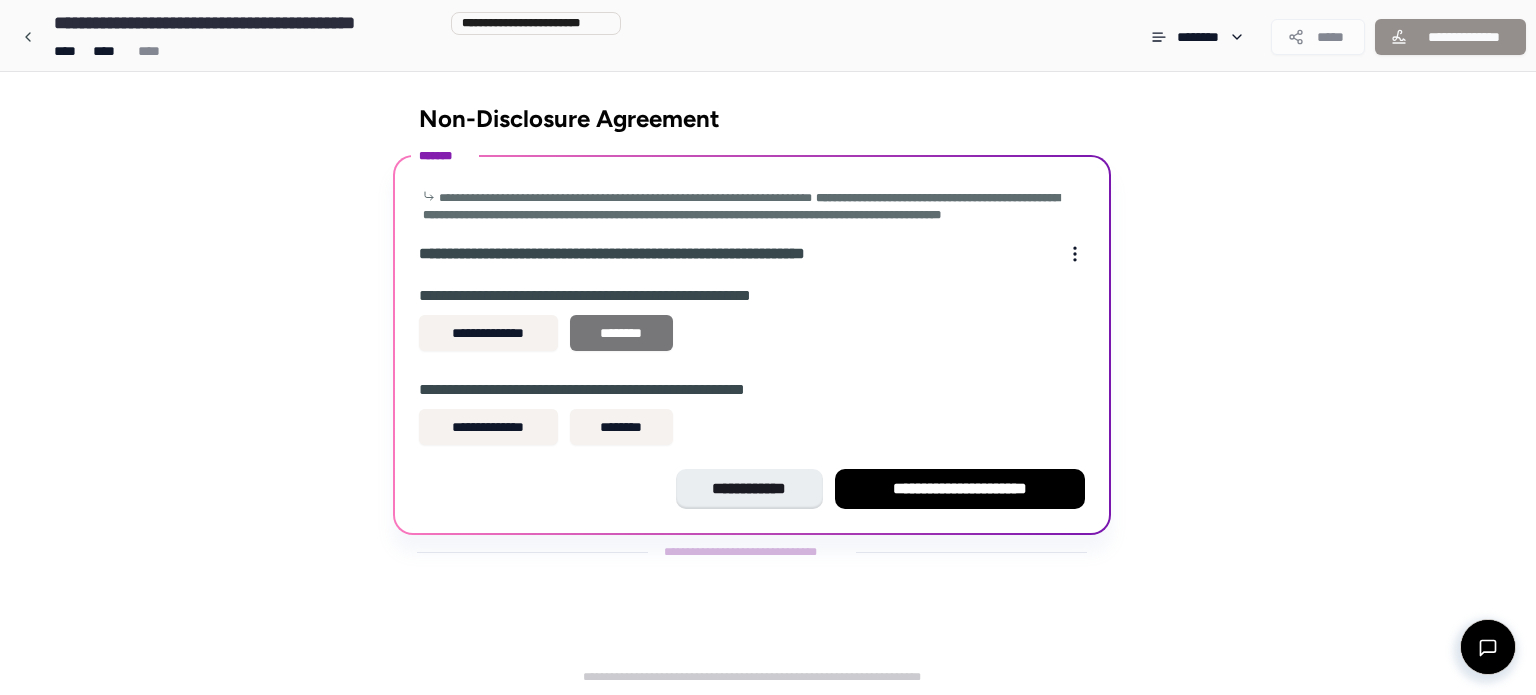 click on "********" at bounding box center [621, 333] 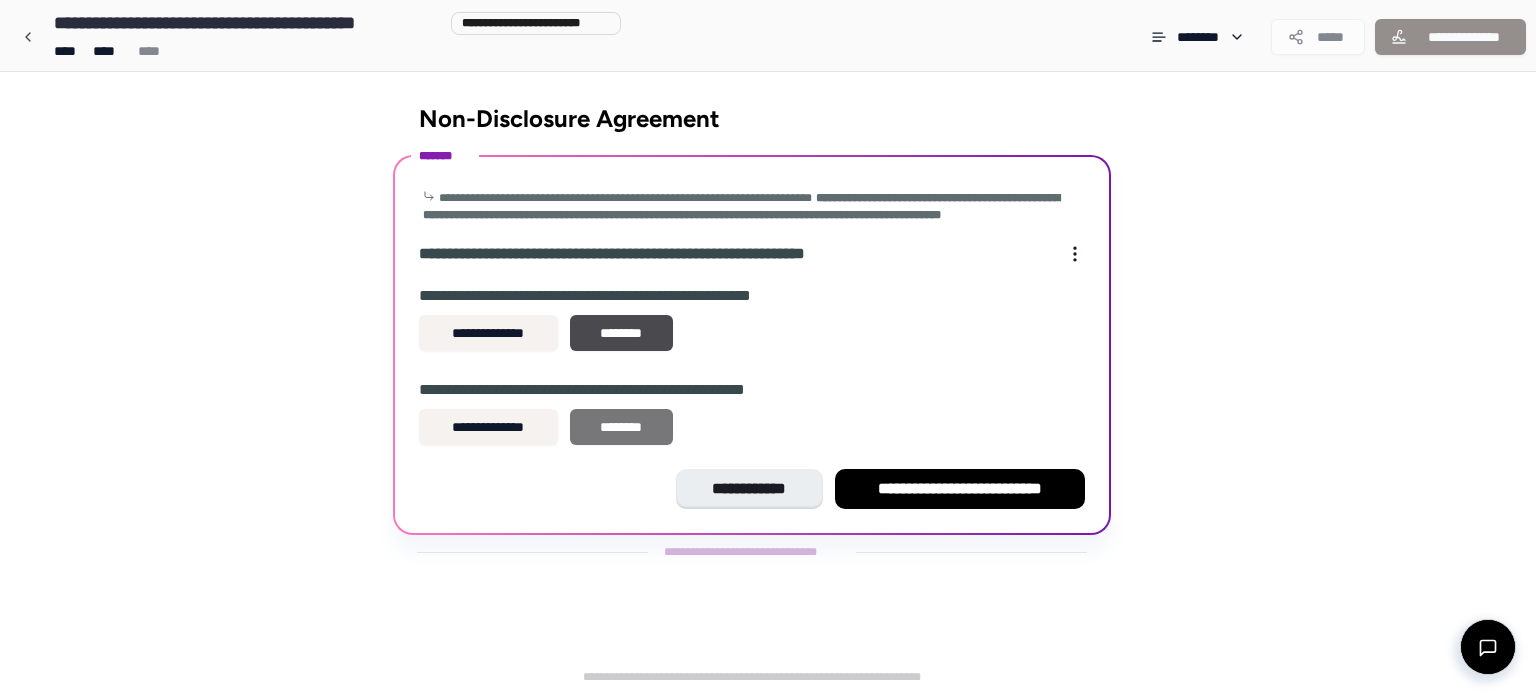 click on "********" at bounding box center [621, 427] 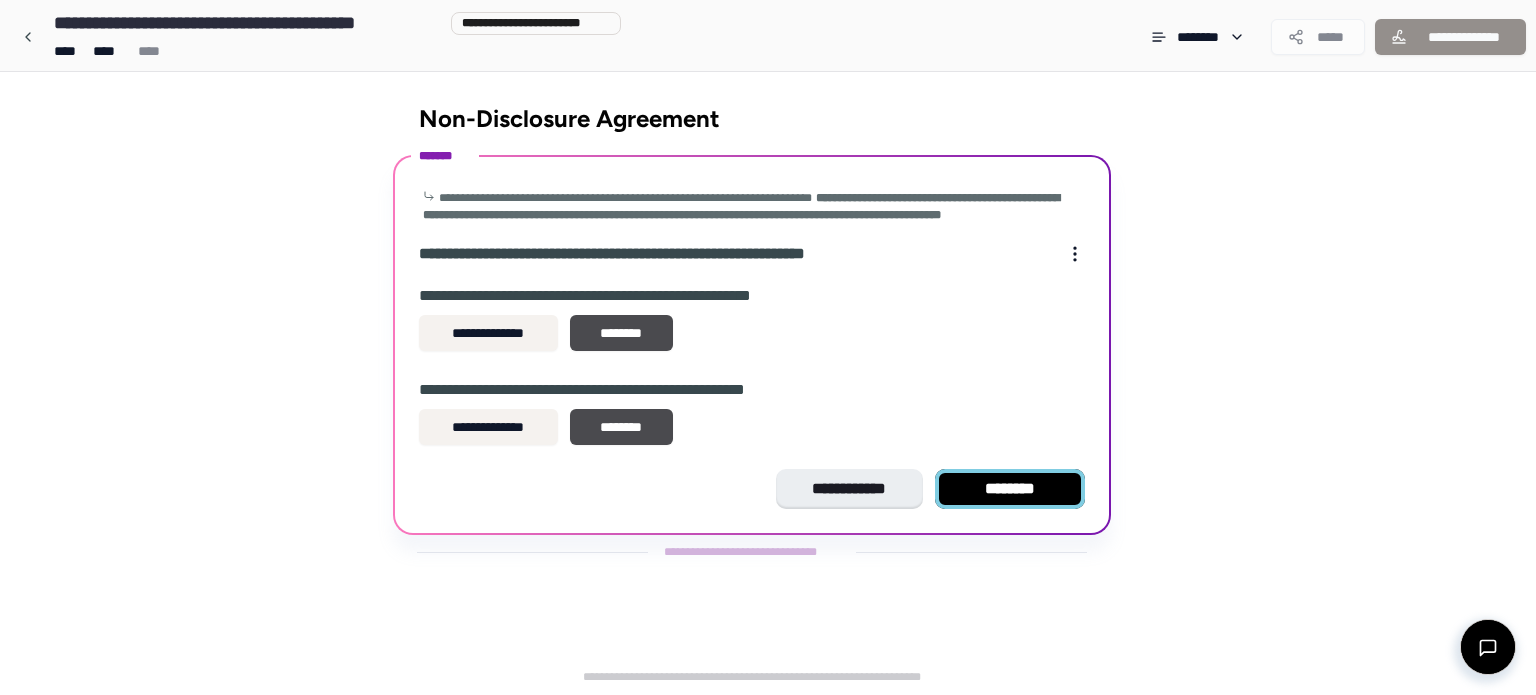 click on "********" at bounding box center [1010, 489] 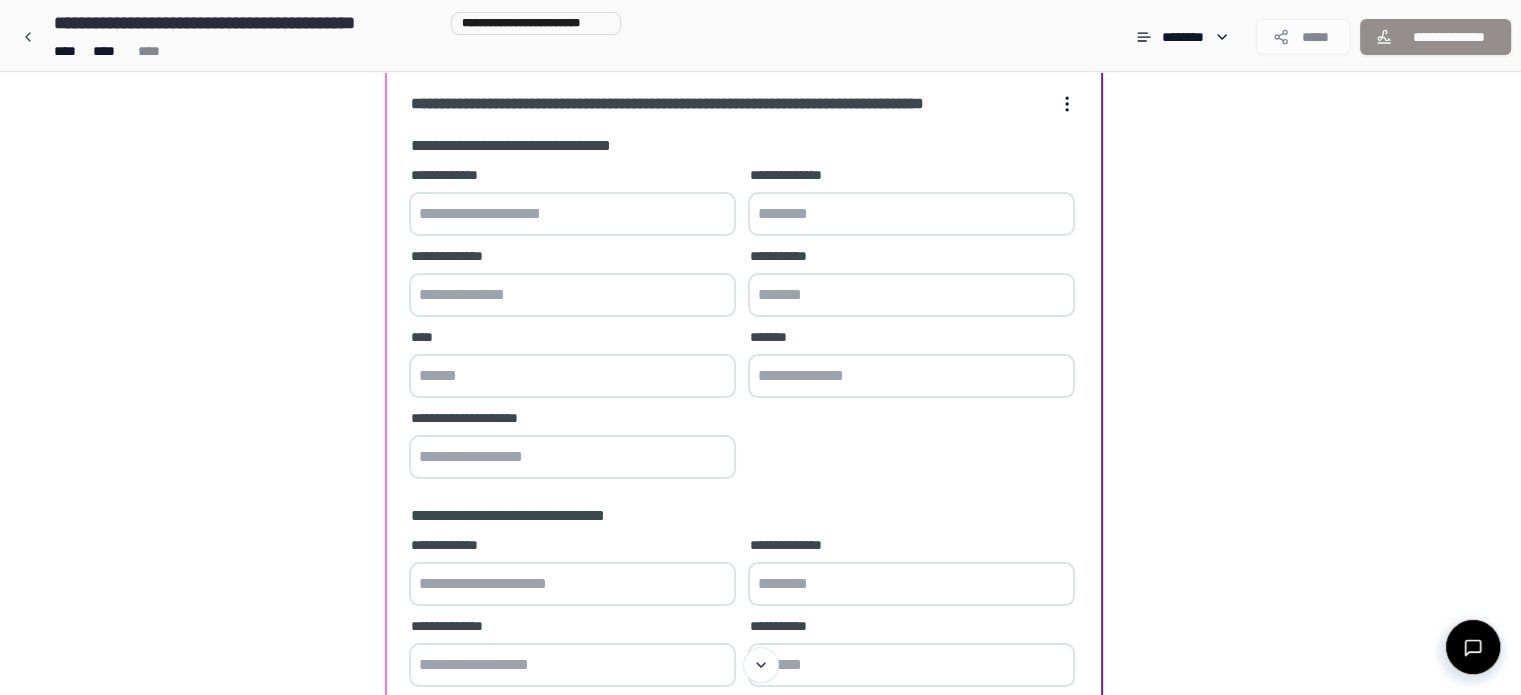scroll, scrollTop: 107, scrollLeft: 0, axis: vertical 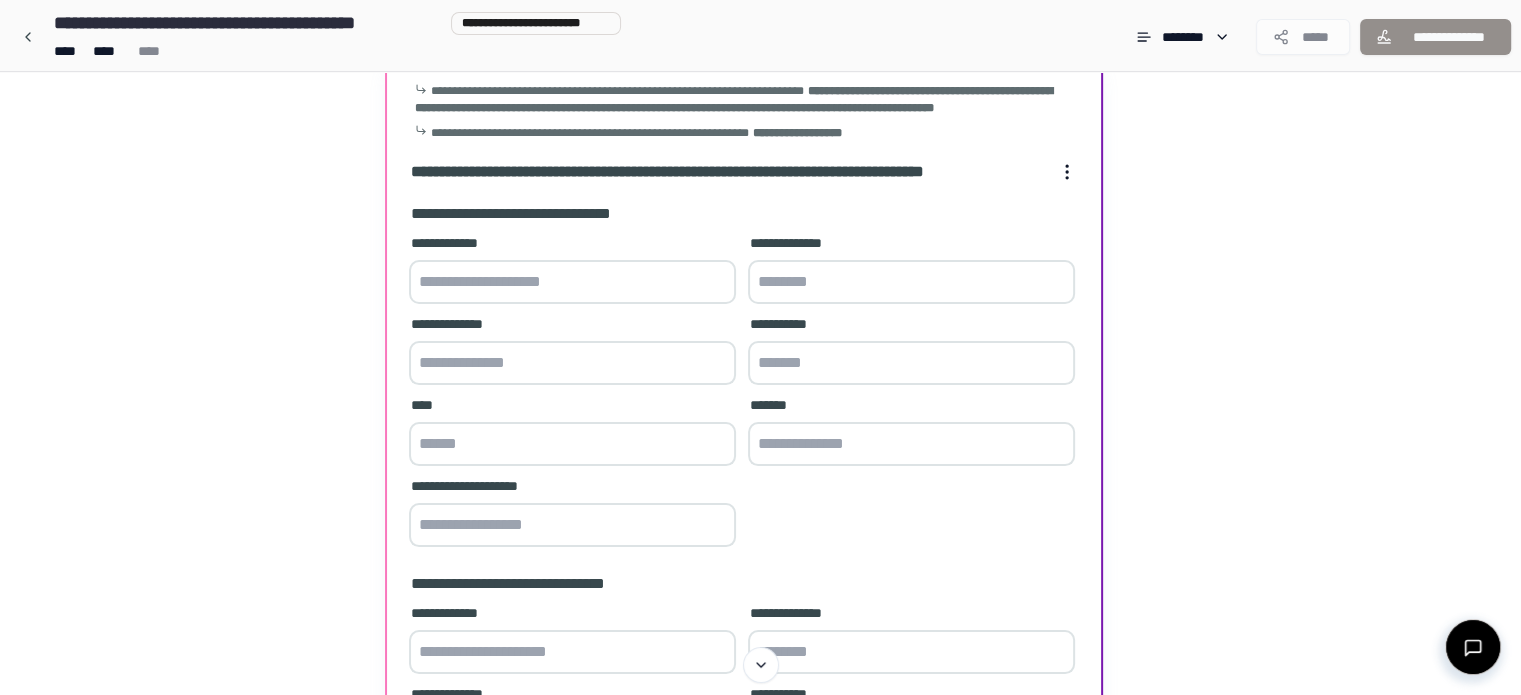 click at bounding box center [572, 282] 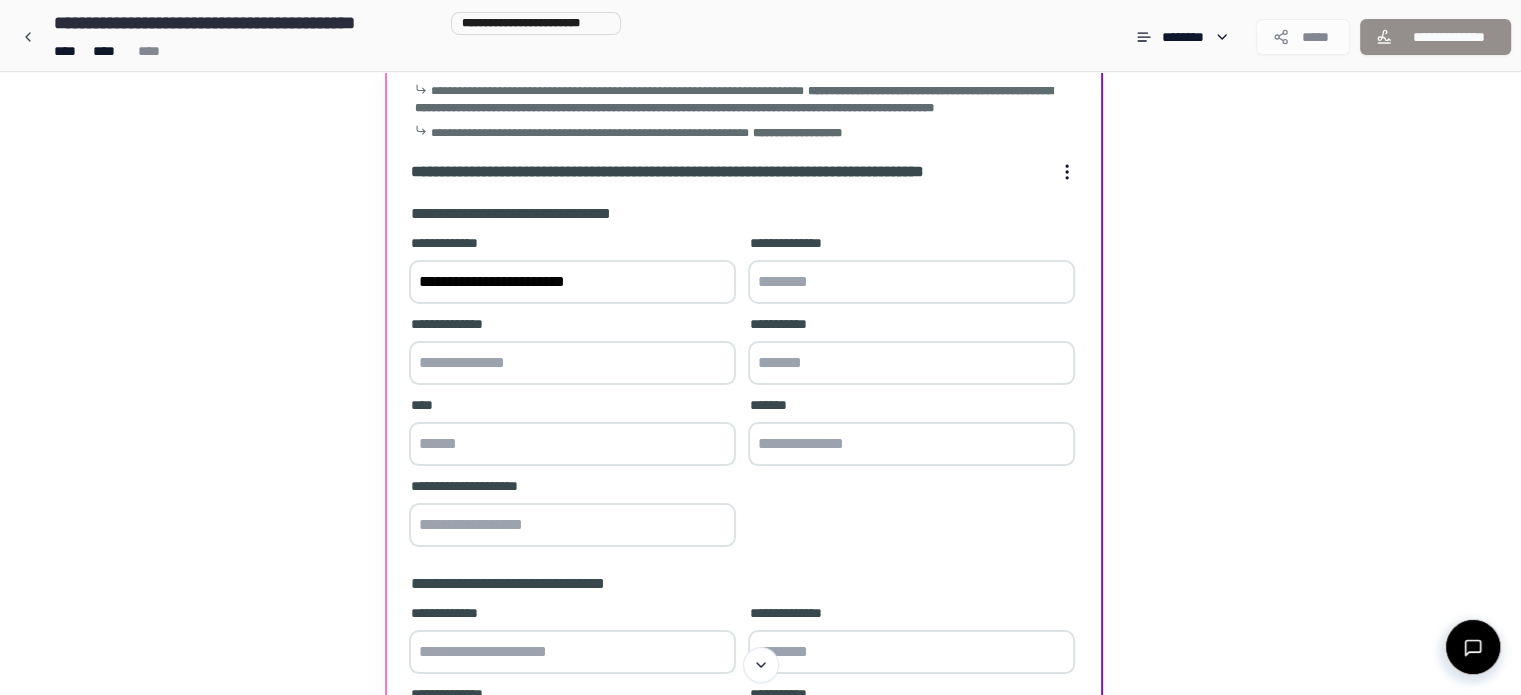 type on "**********" 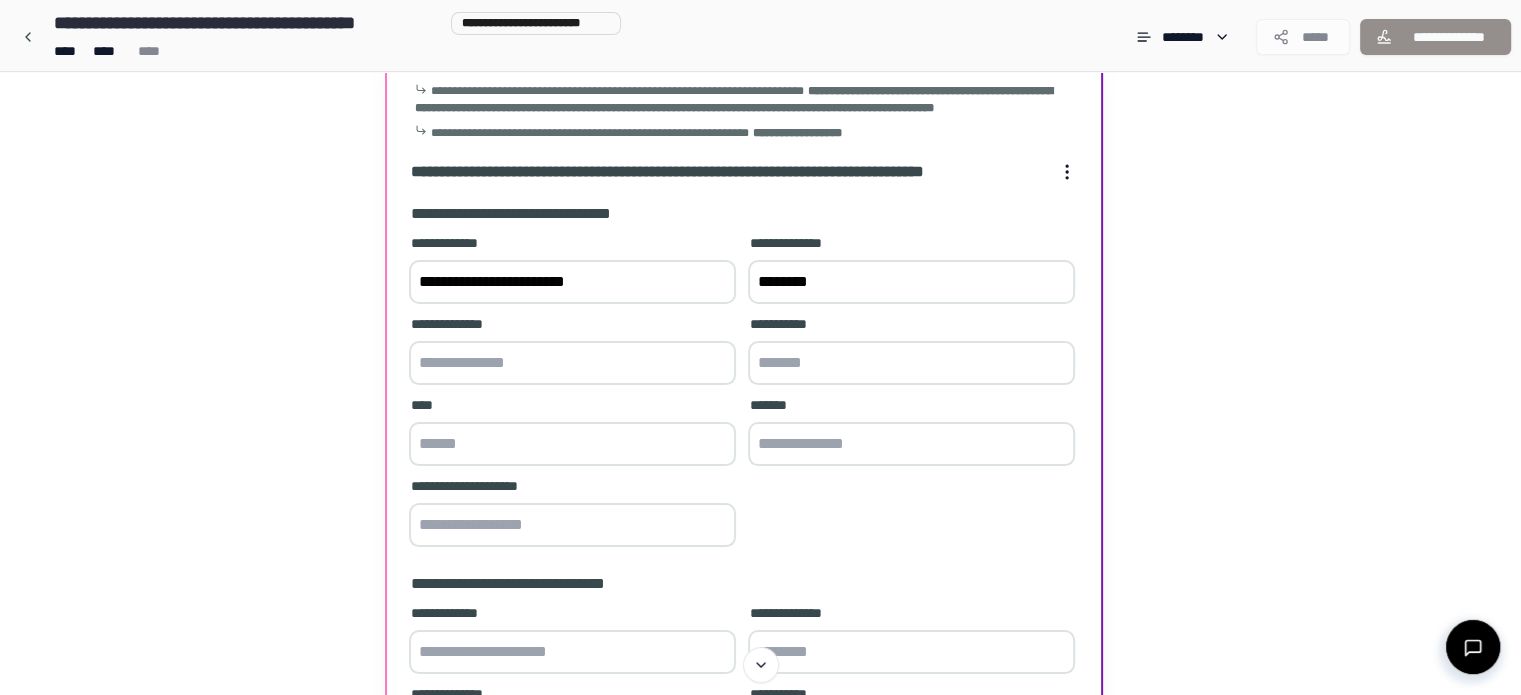 type on "********" 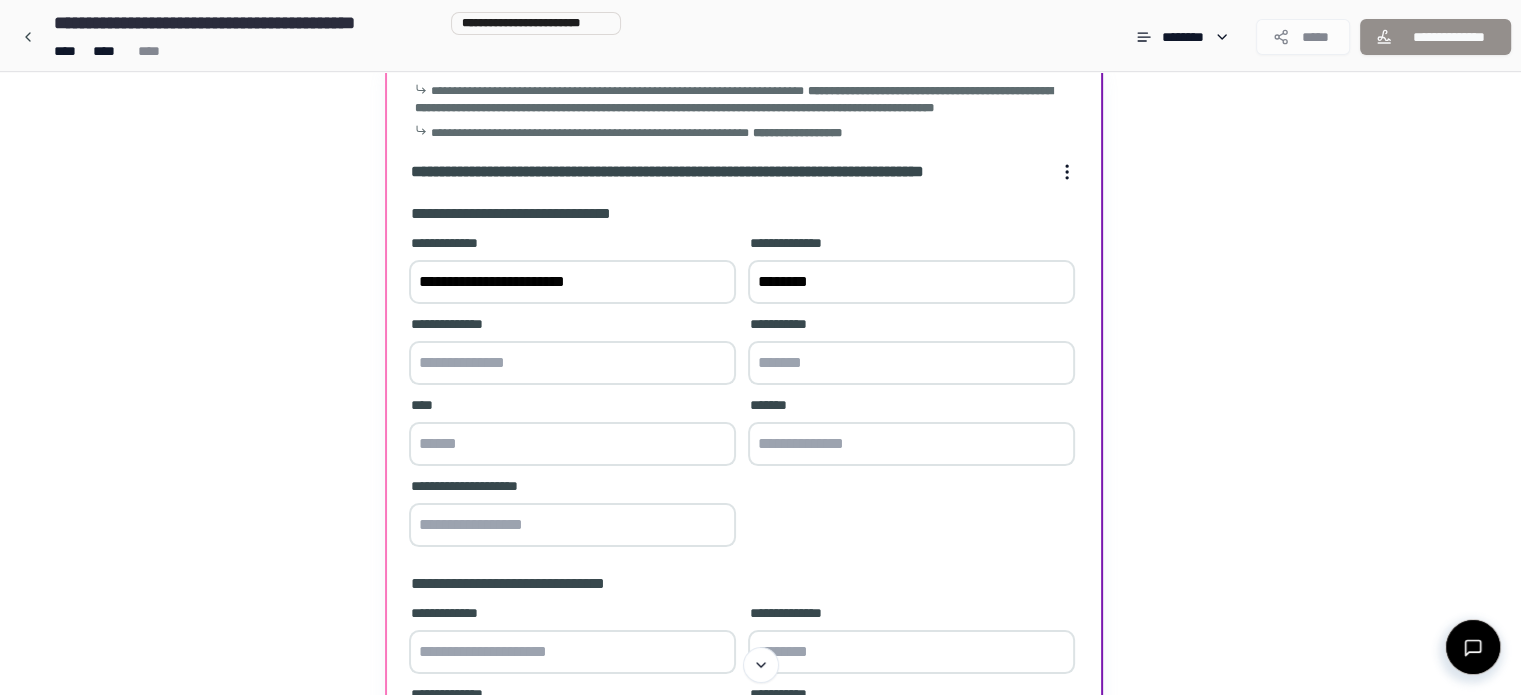 click at bounding box center (572, 363) 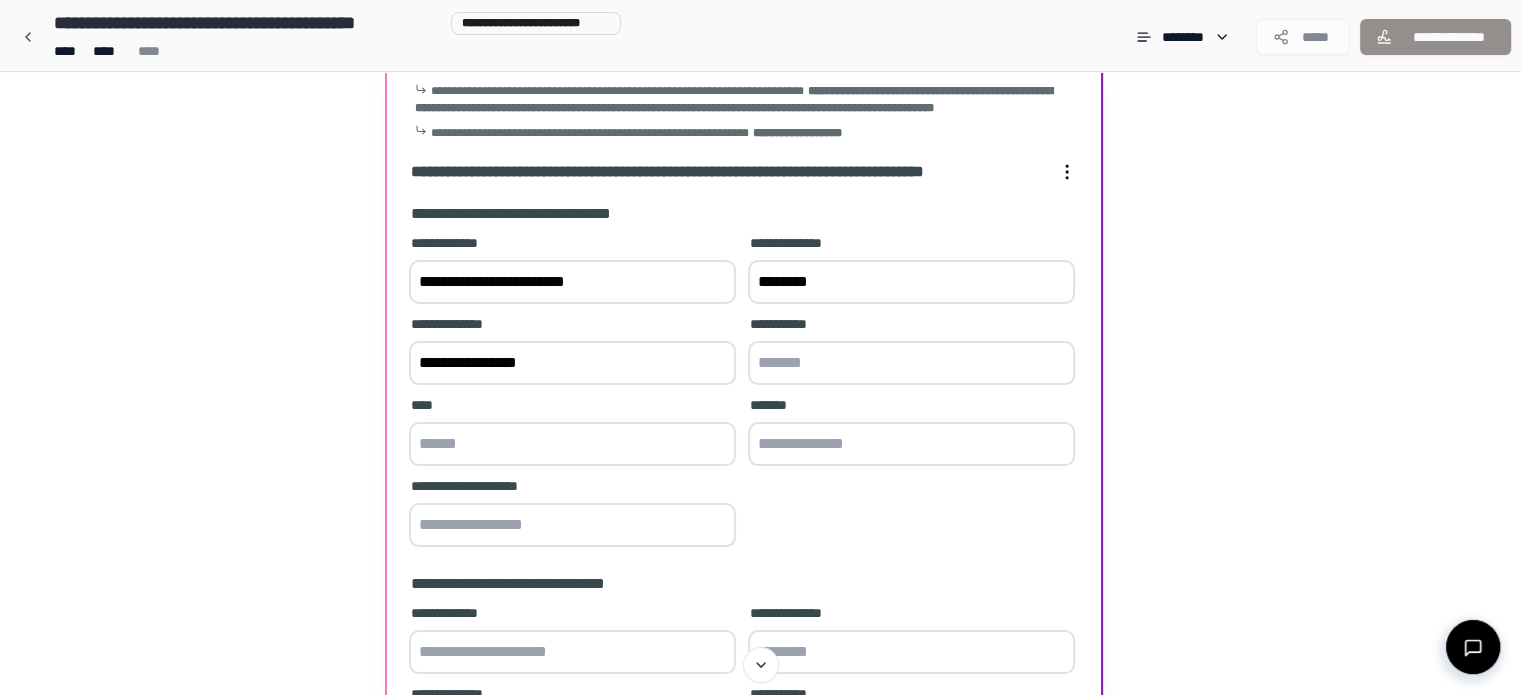 type on "**********" 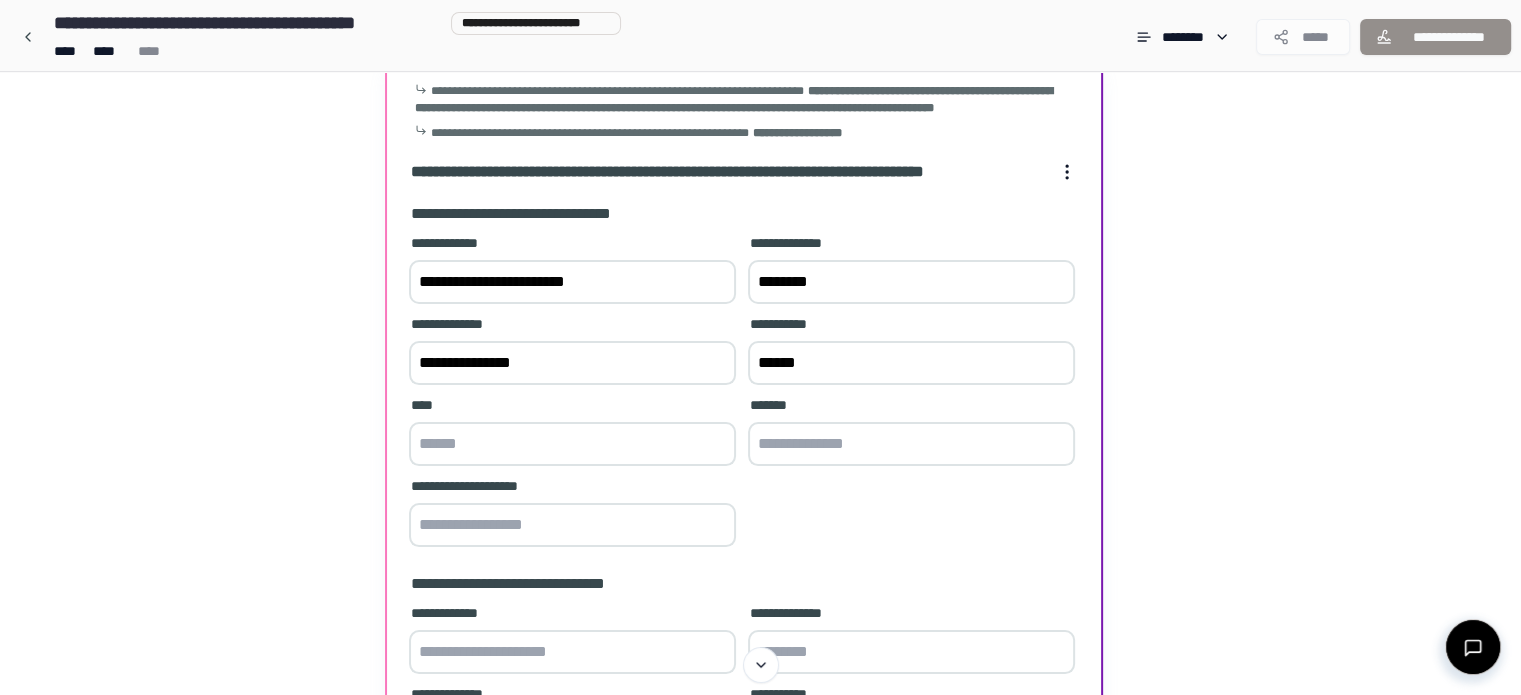 type on "******" 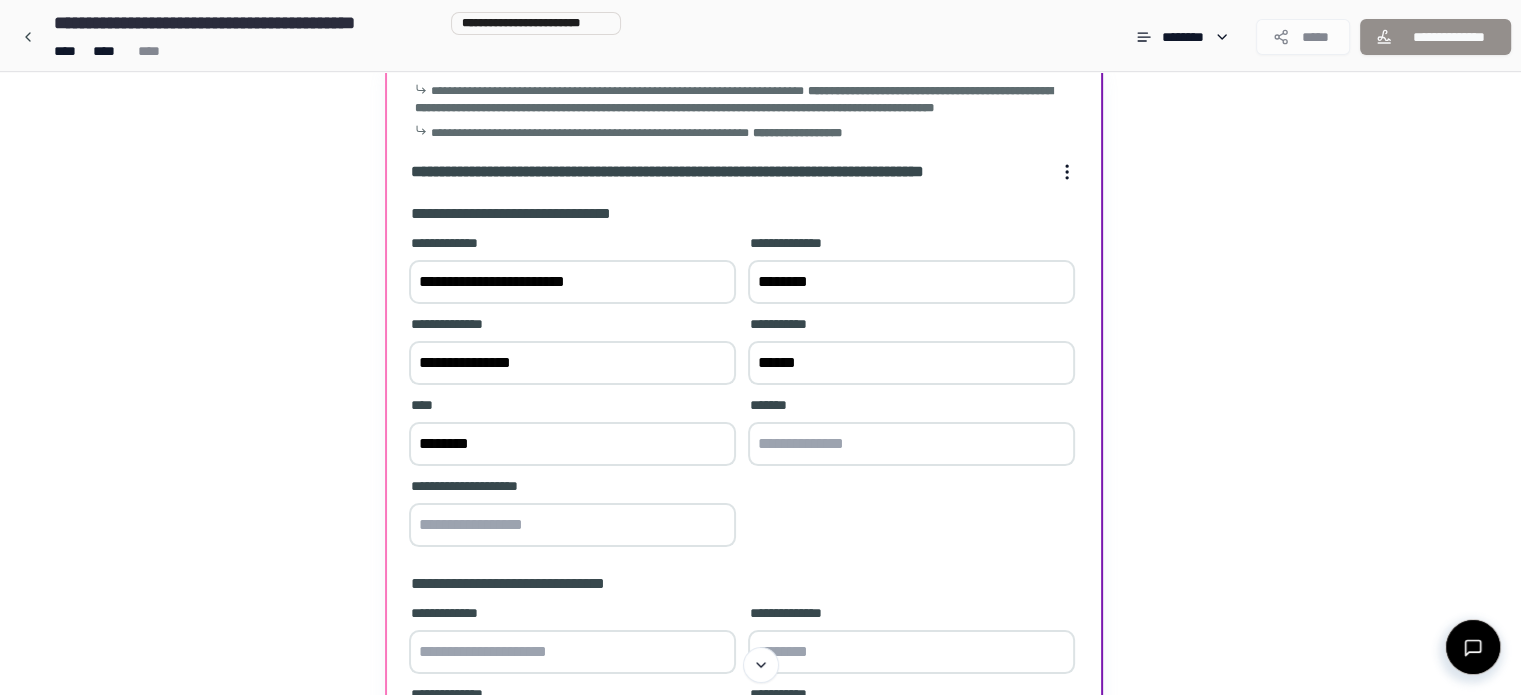 type on "*******" 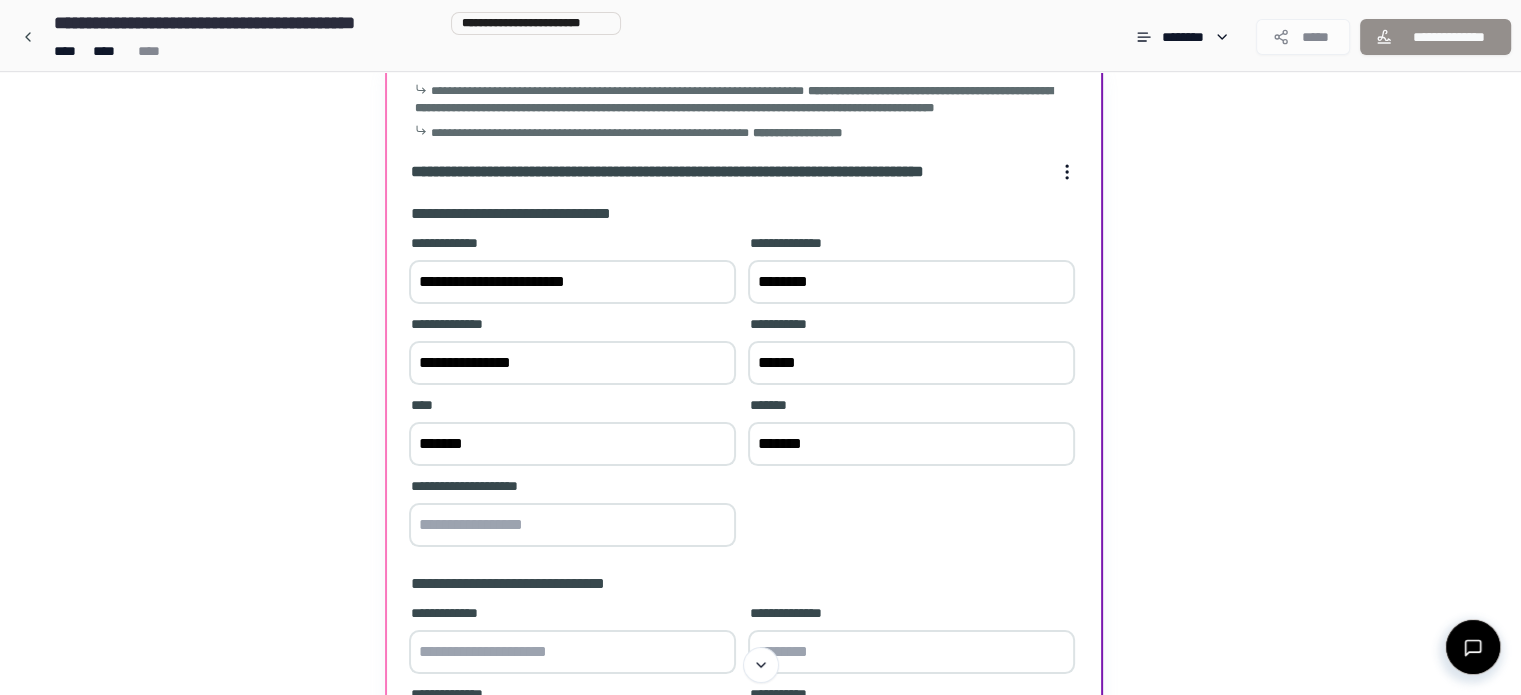 type on "*******" 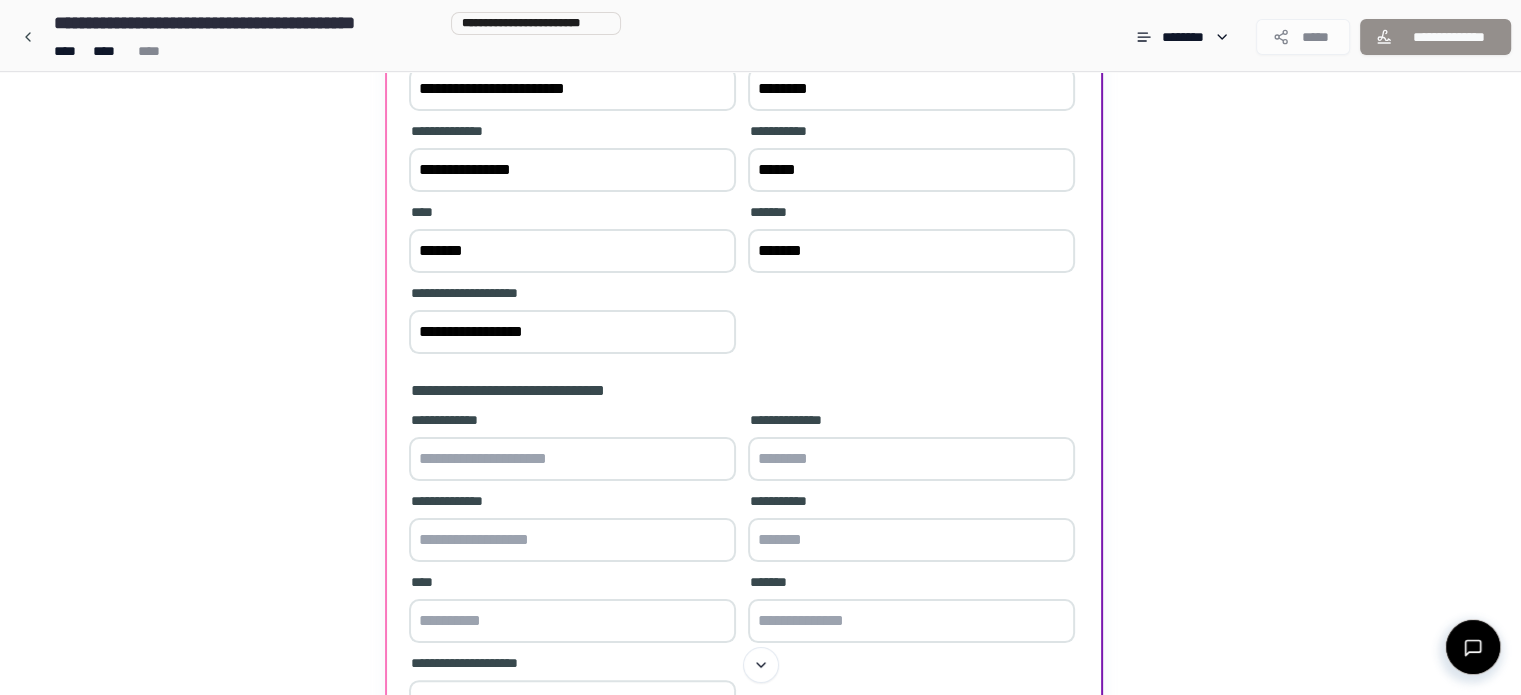 scroll, scrollTop: 301, scrollLeft: 0, axis: vertical 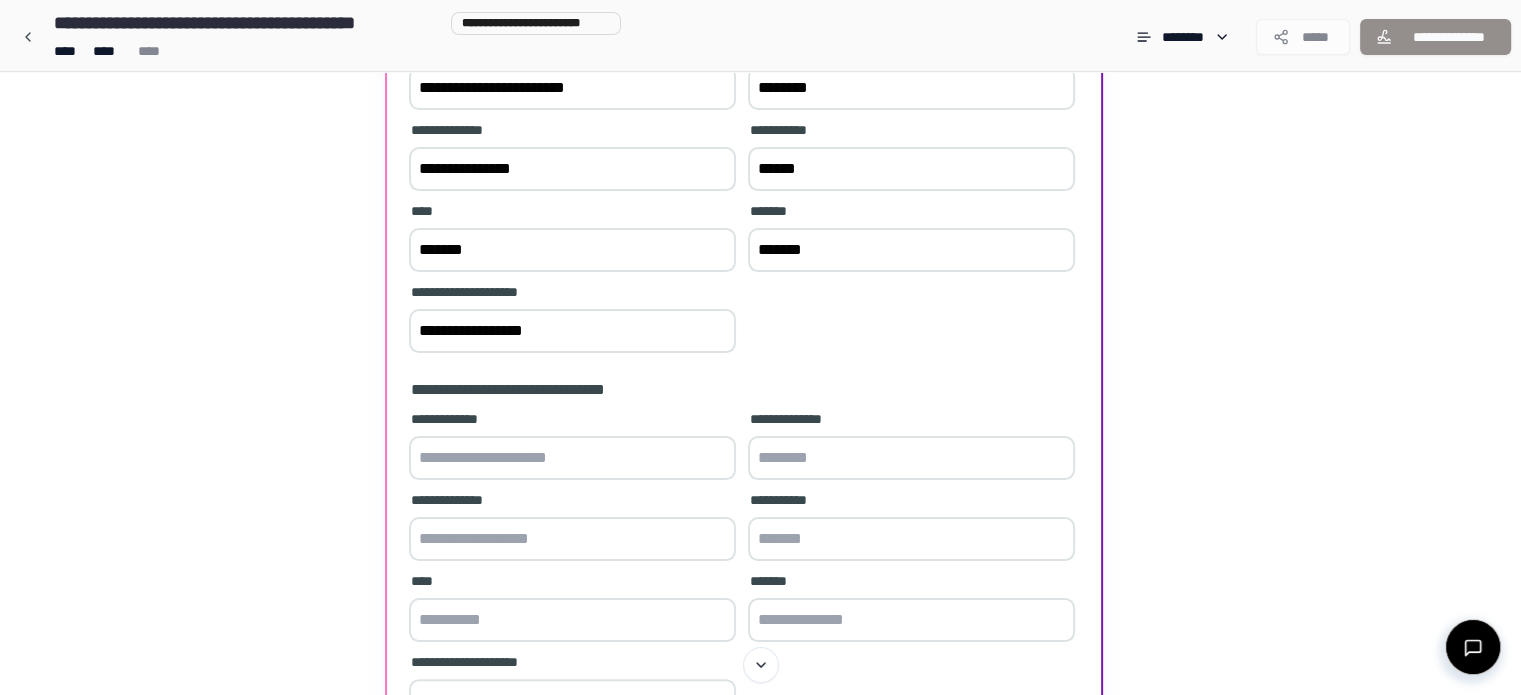 click at bounding box center (572, 458) 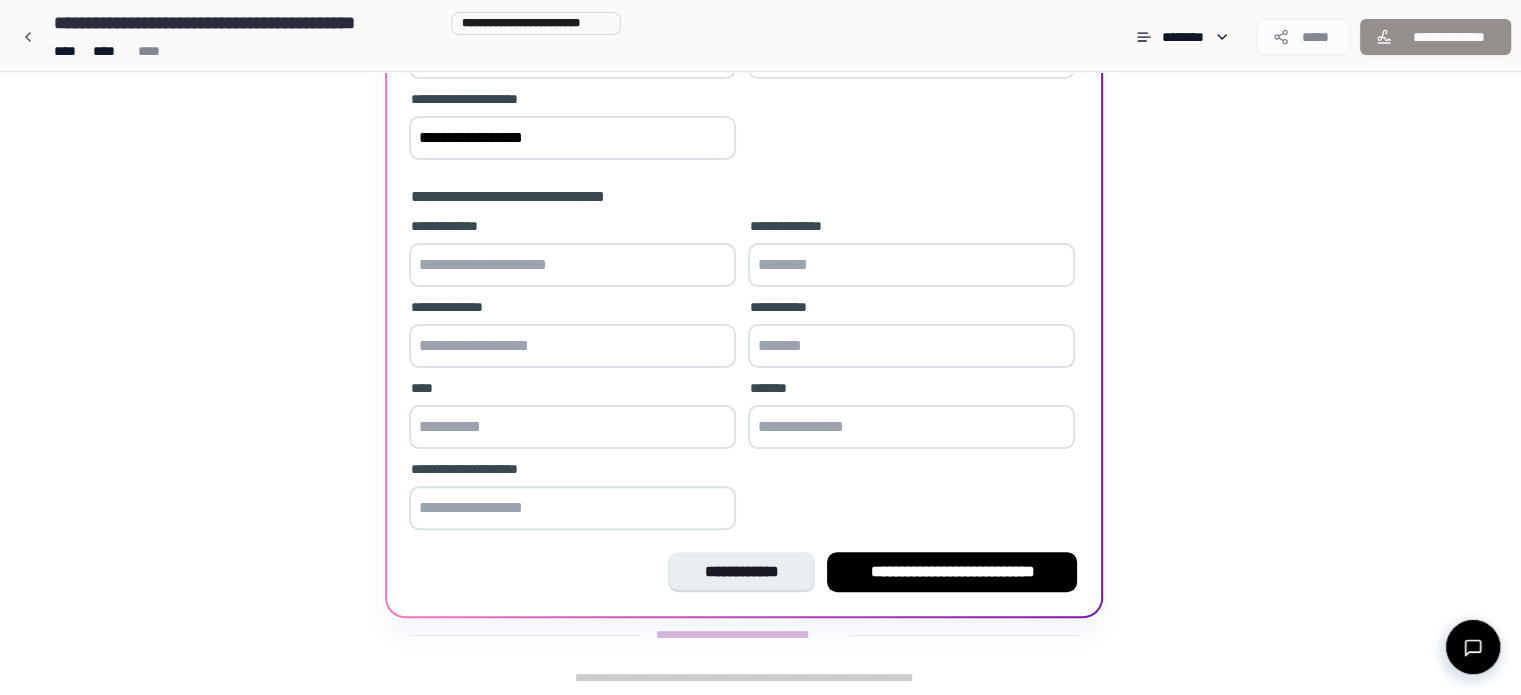 scroll, scrollTop: 493, scrollLeft: 0, axis: vertical 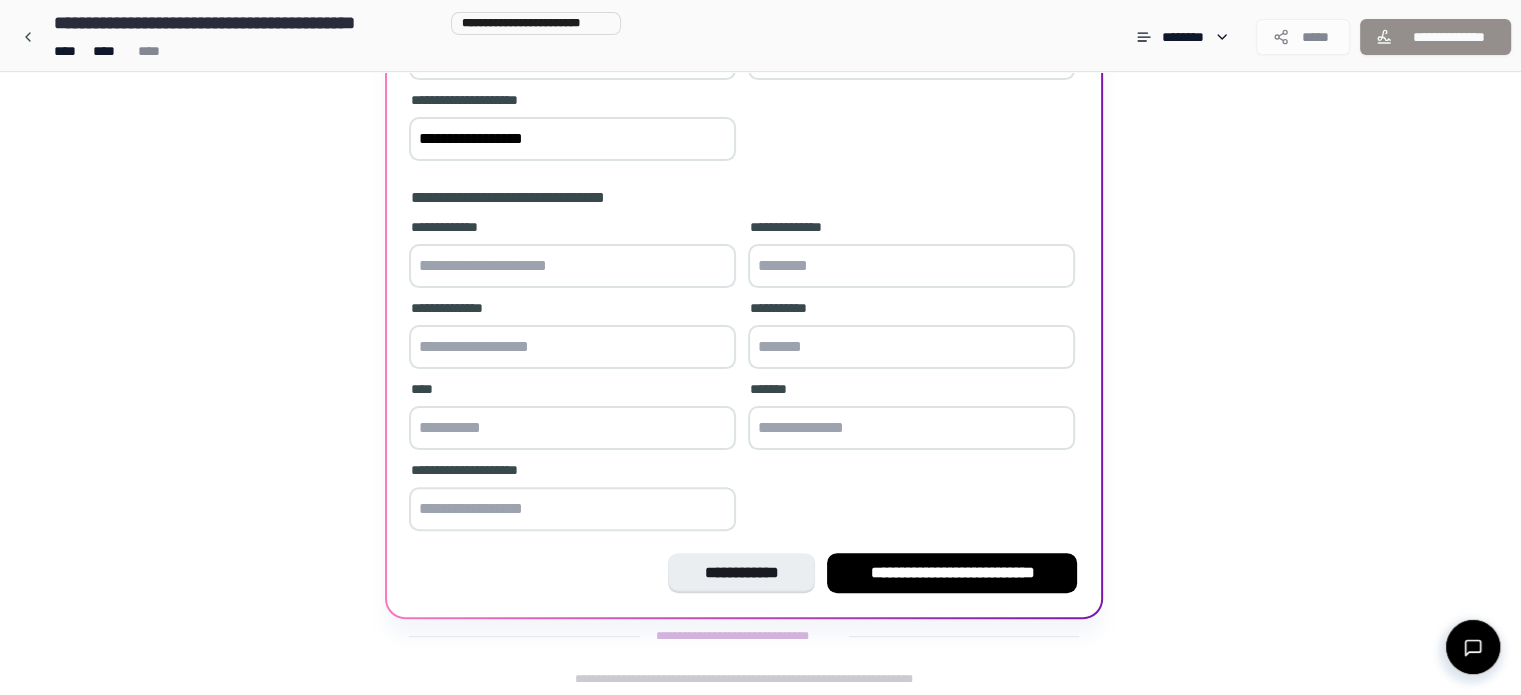 click on "**********" at bounding box center (744, 377) 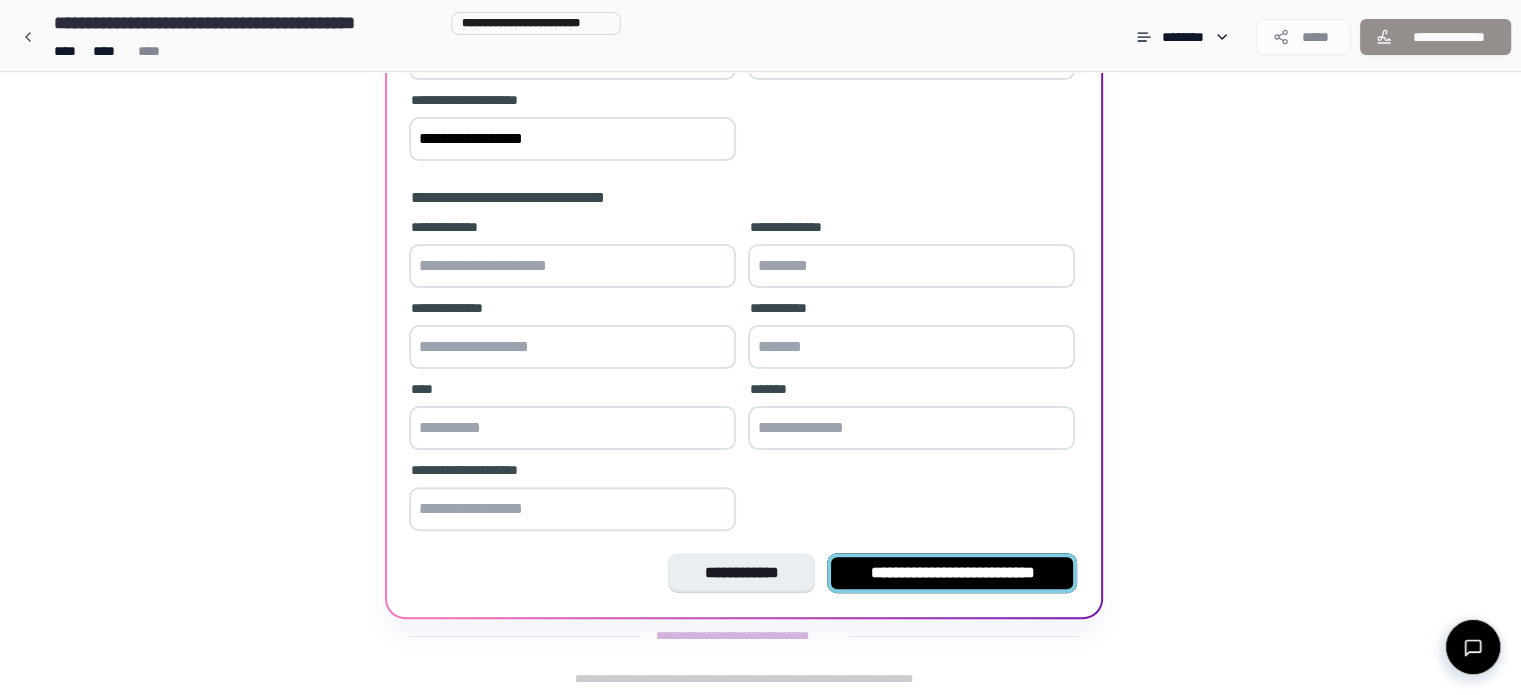 click on "**********" at bounding box center [952, 573] 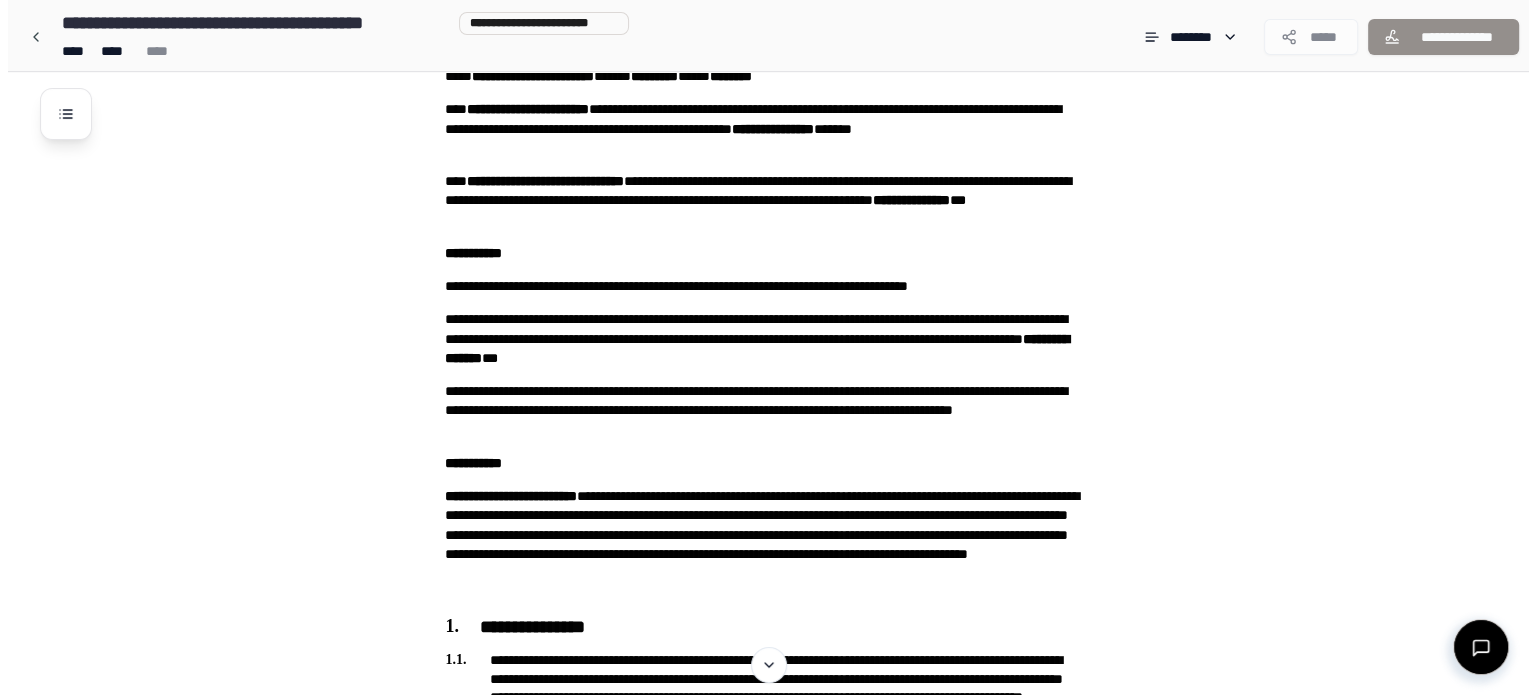 scroll, scrollTop: 84, scrollLeft: 0, axis: vertical 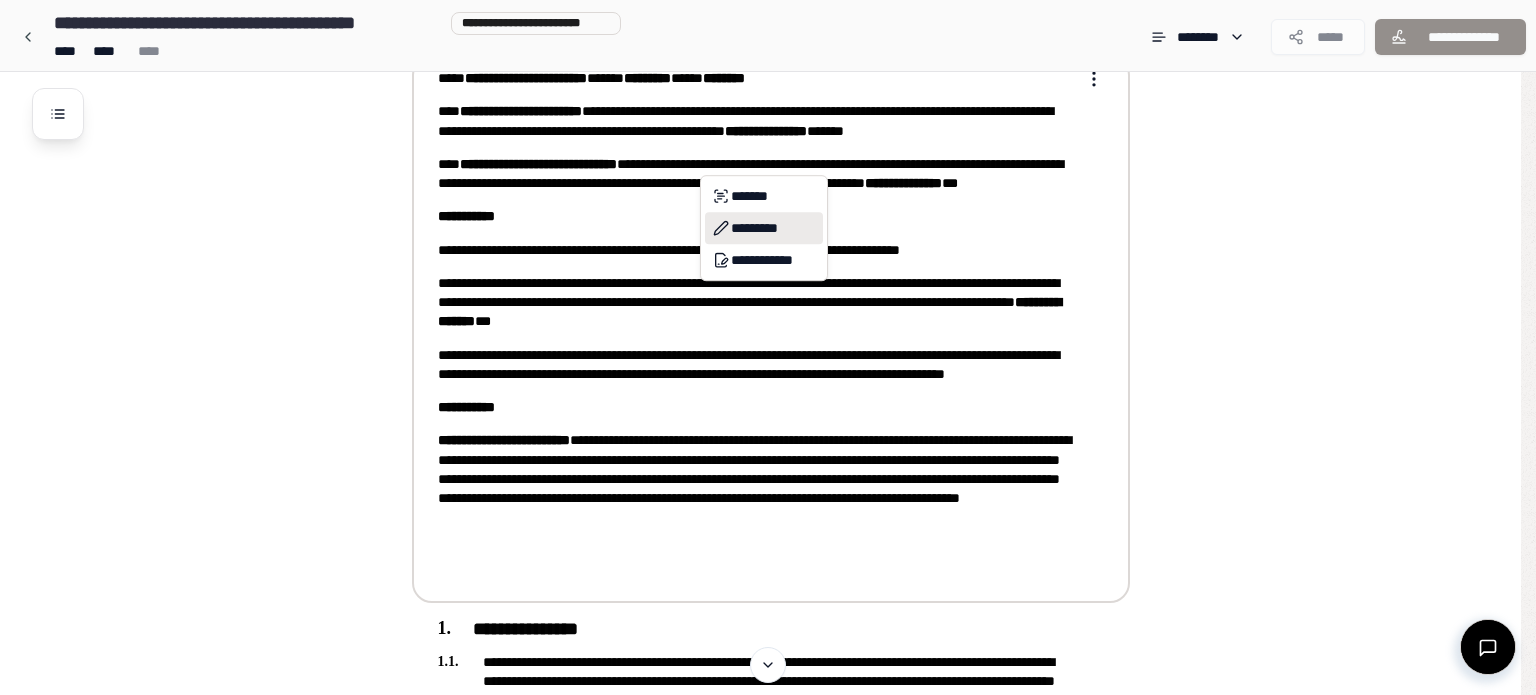 click on "*********" at bounding box center [764, 228] 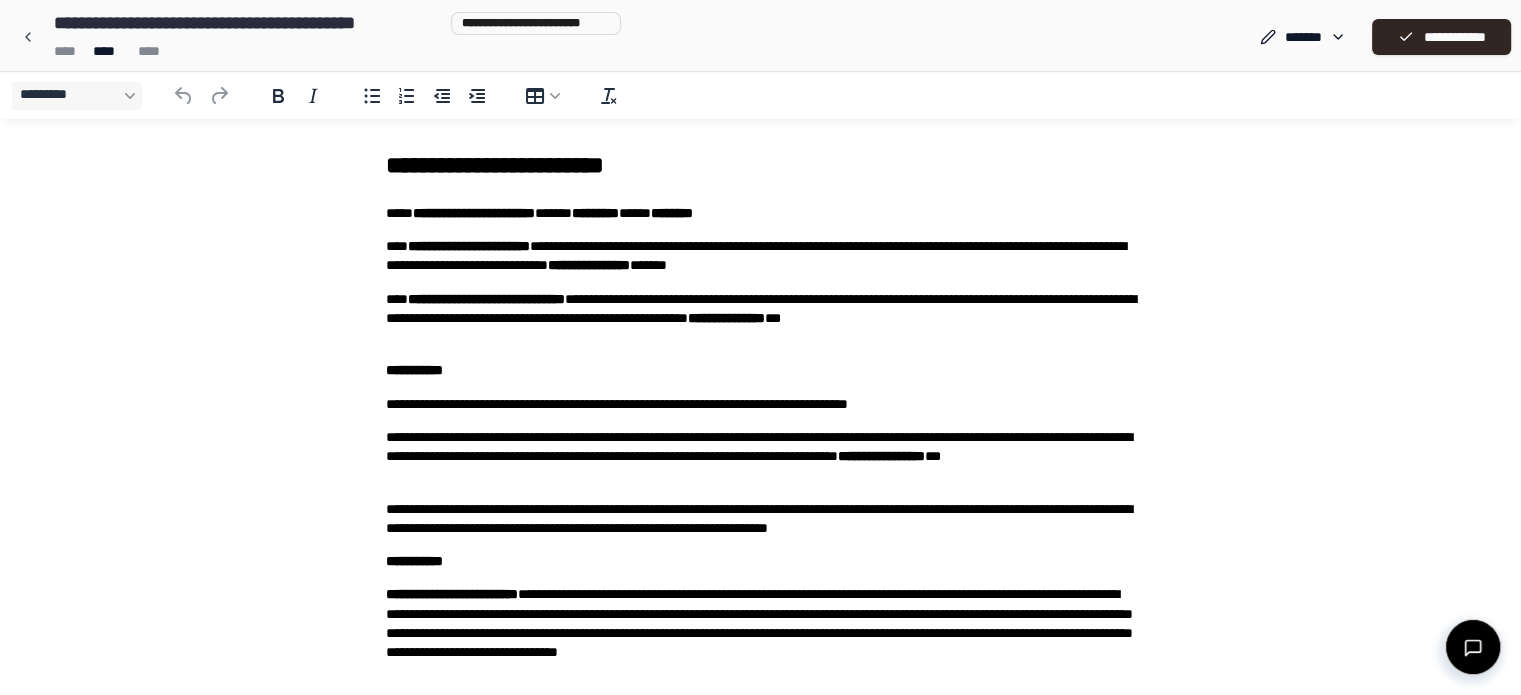 scroll, scrollTop: 0, scrollLeft: 0, axis: both 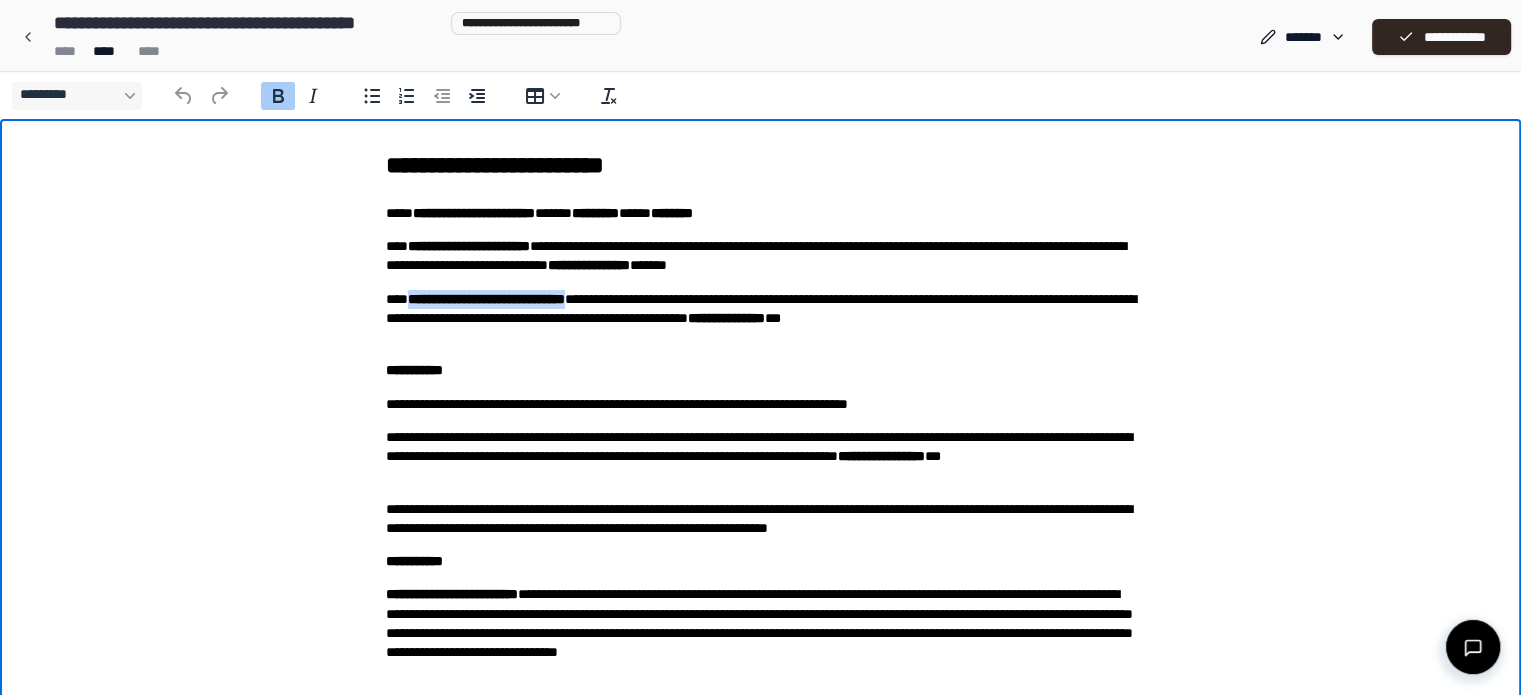 drag, startPoint x: 406, startPoint y: 298, endPoint x: 663, endPoint y: 303, distance: 257.04865 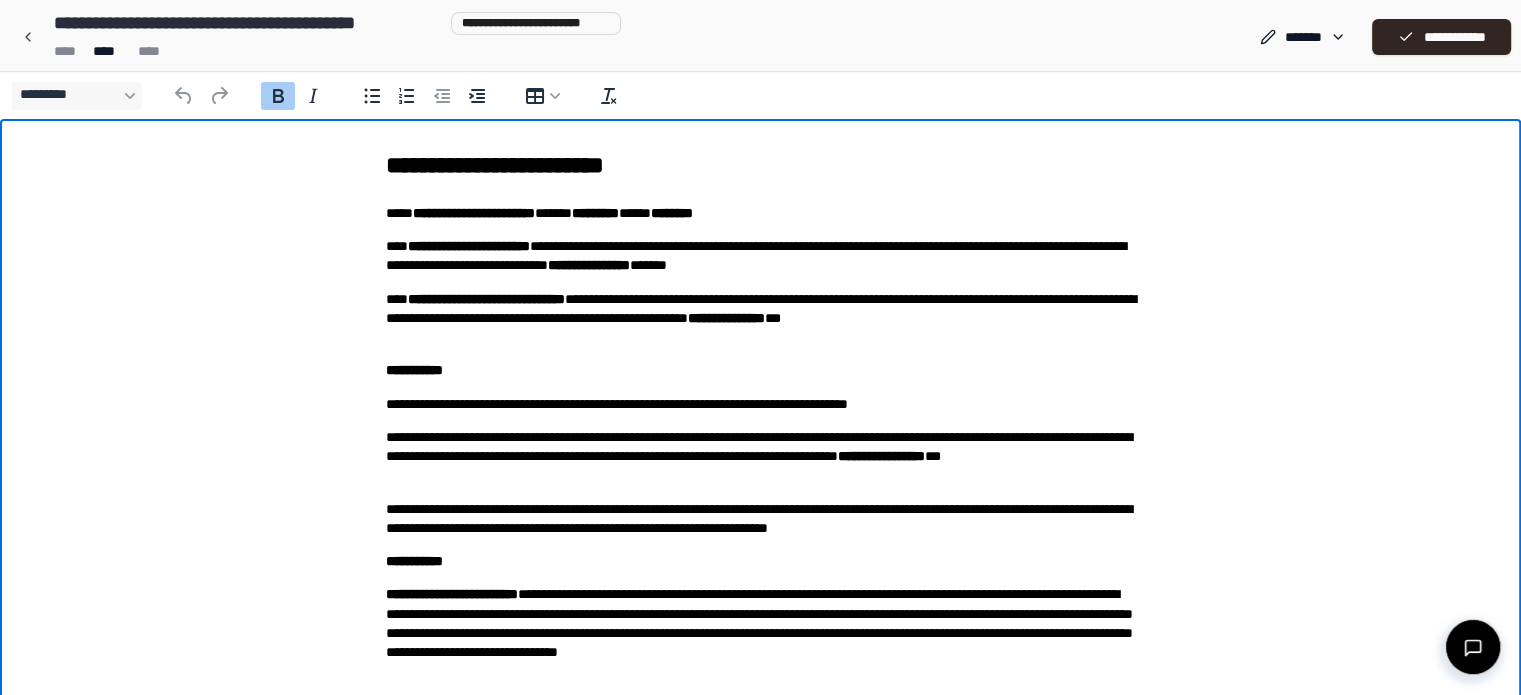 click on "[FIRST] [LAST]" at bounding box center [761, 319] 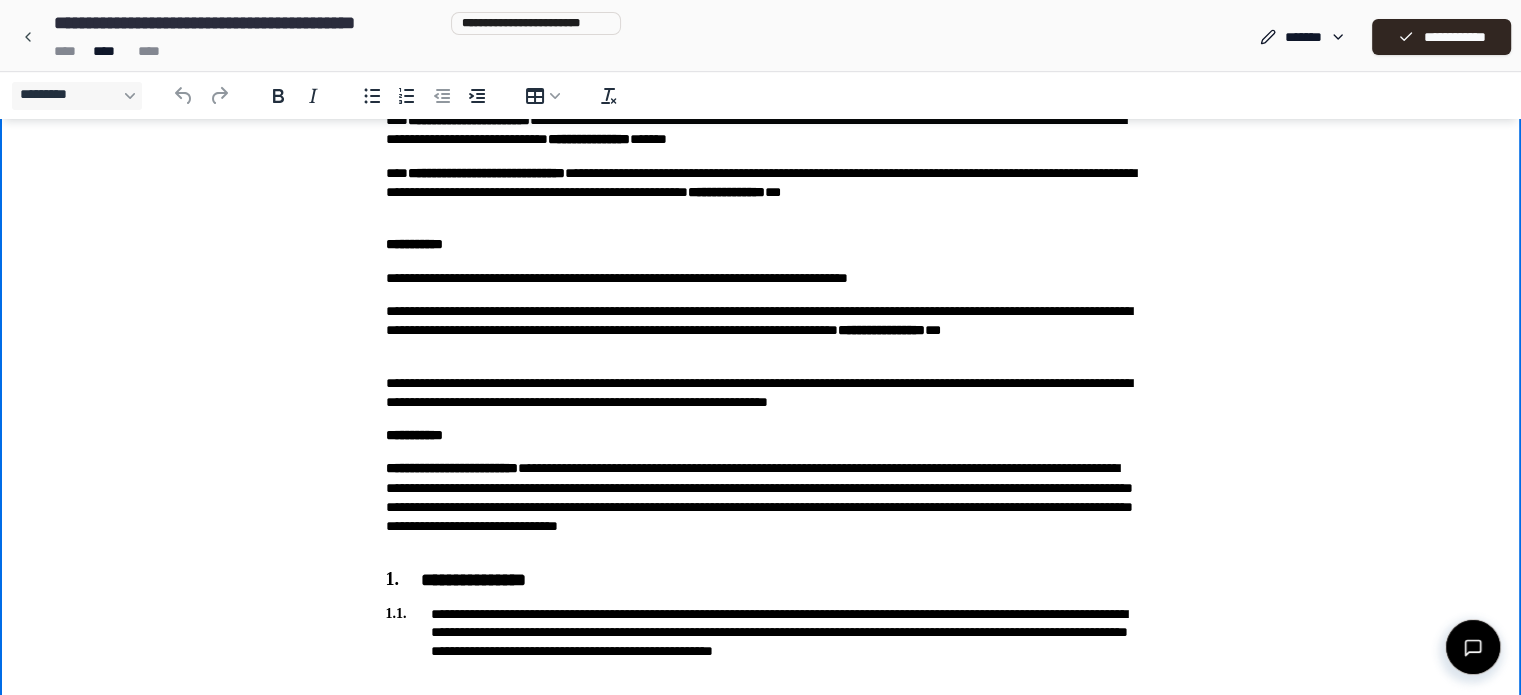 scroll, scrollTop: 259, scrollLeft: 0, axis: vertical 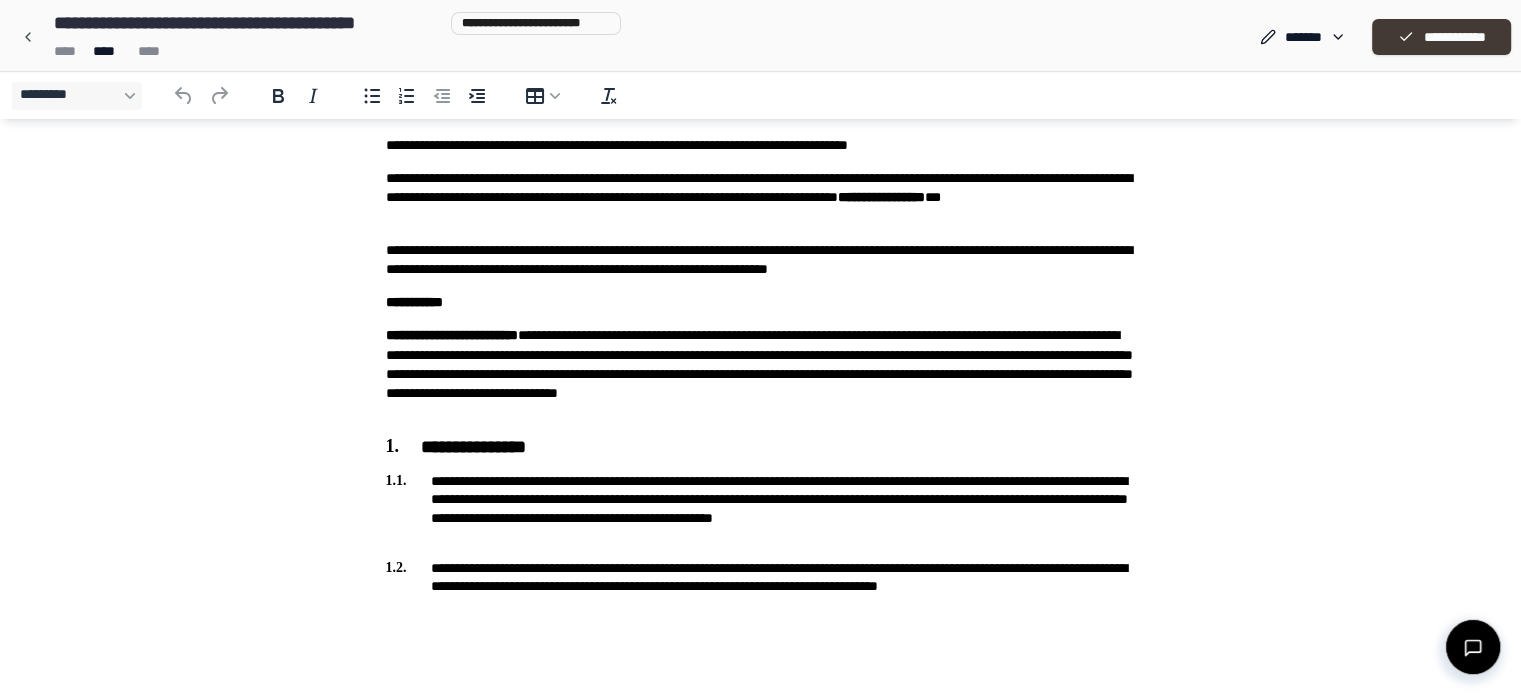 click on "**********" at bounding box center (1441, 37) 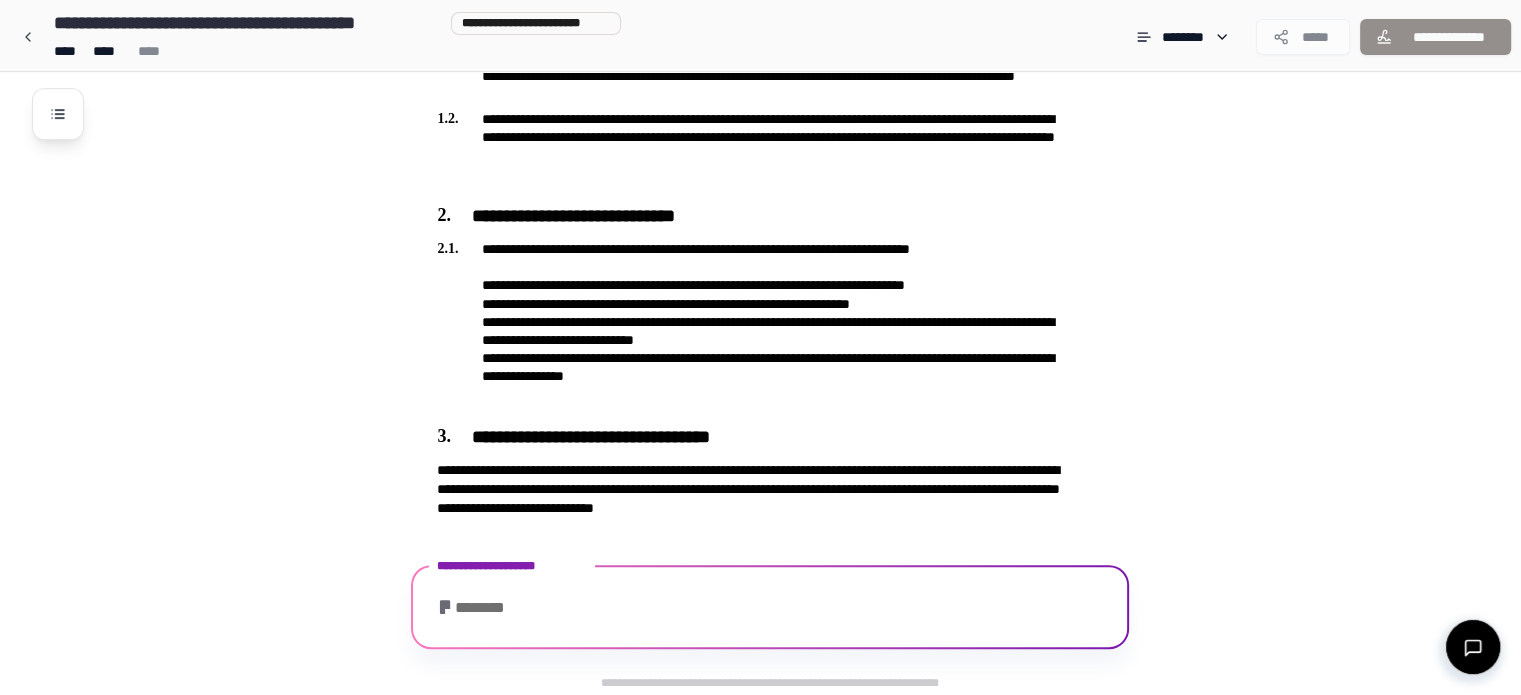 scroll, scrollTop: 843, scrollLeft: 0, axis: vertical 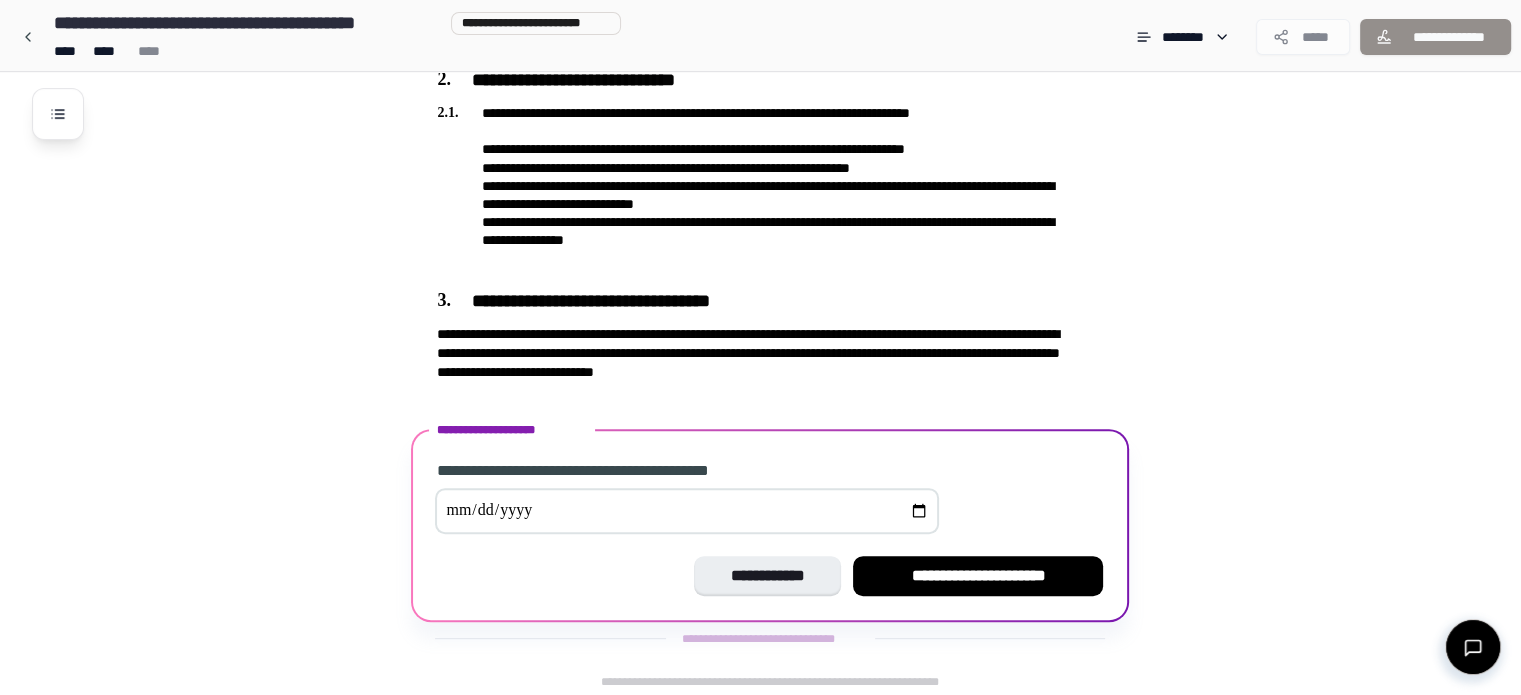 click at bounding box center [687, 511] 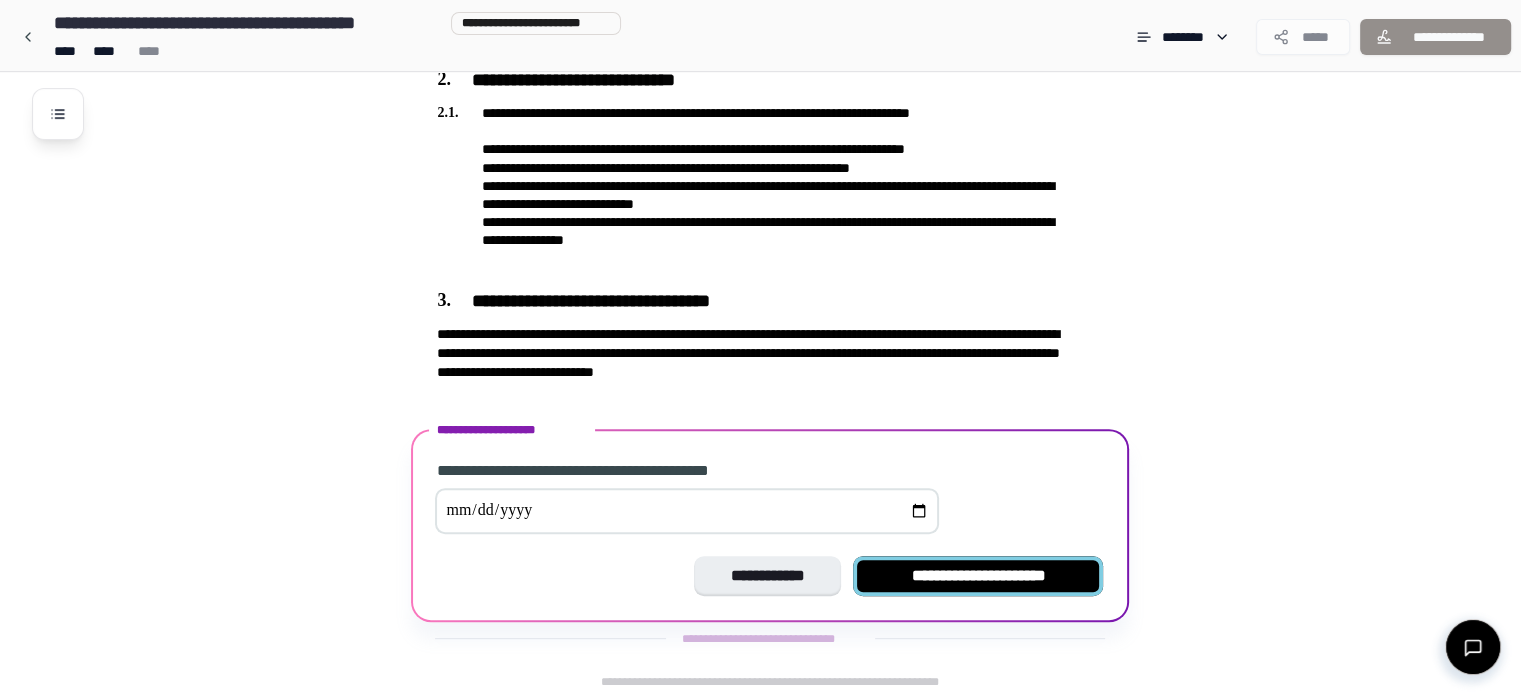 click on "**********" at bounding box center [978, 576] 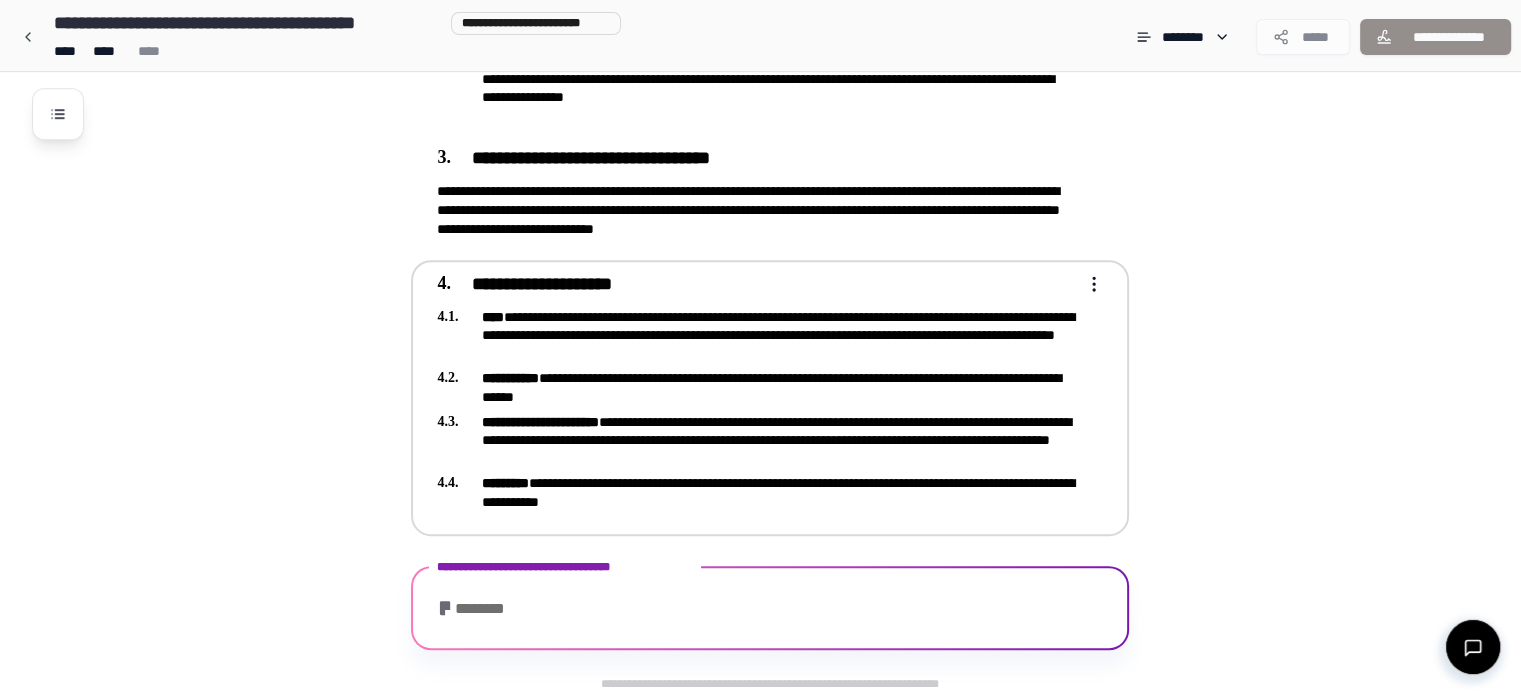 scroll, scrollTop: 1126, scrollLeft: 0, axis: vertical 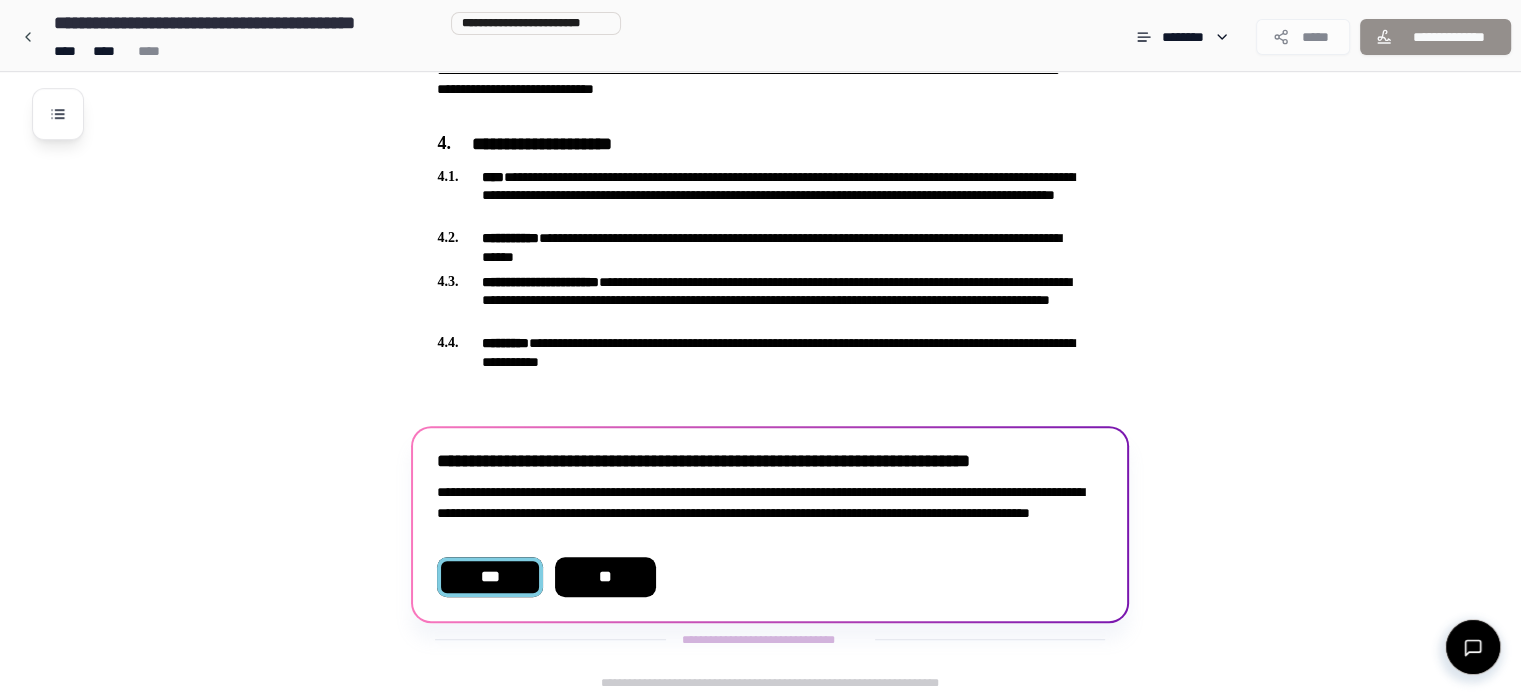 click on "***" at bounding box center [489, 577] 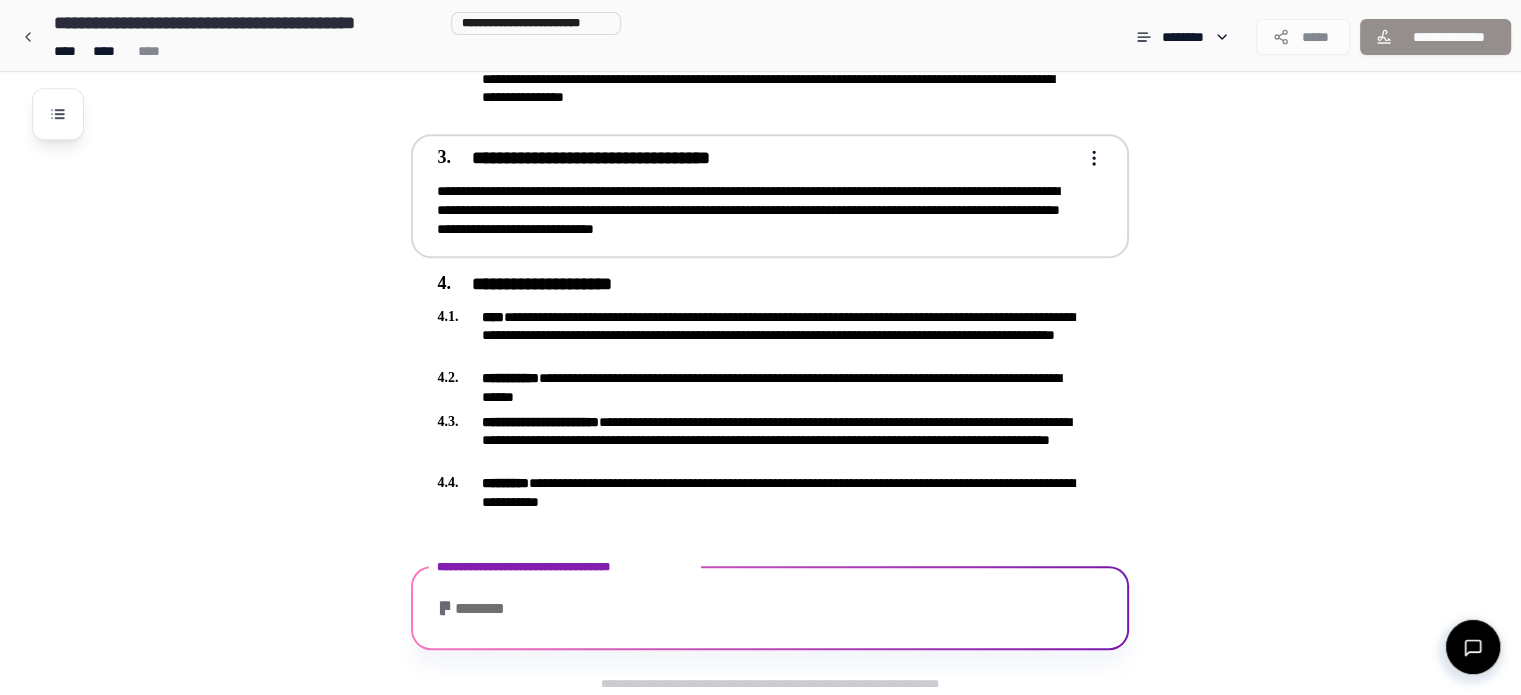 scroll, scrollTop: 1149, scrollLeft: 0, axis: vertical 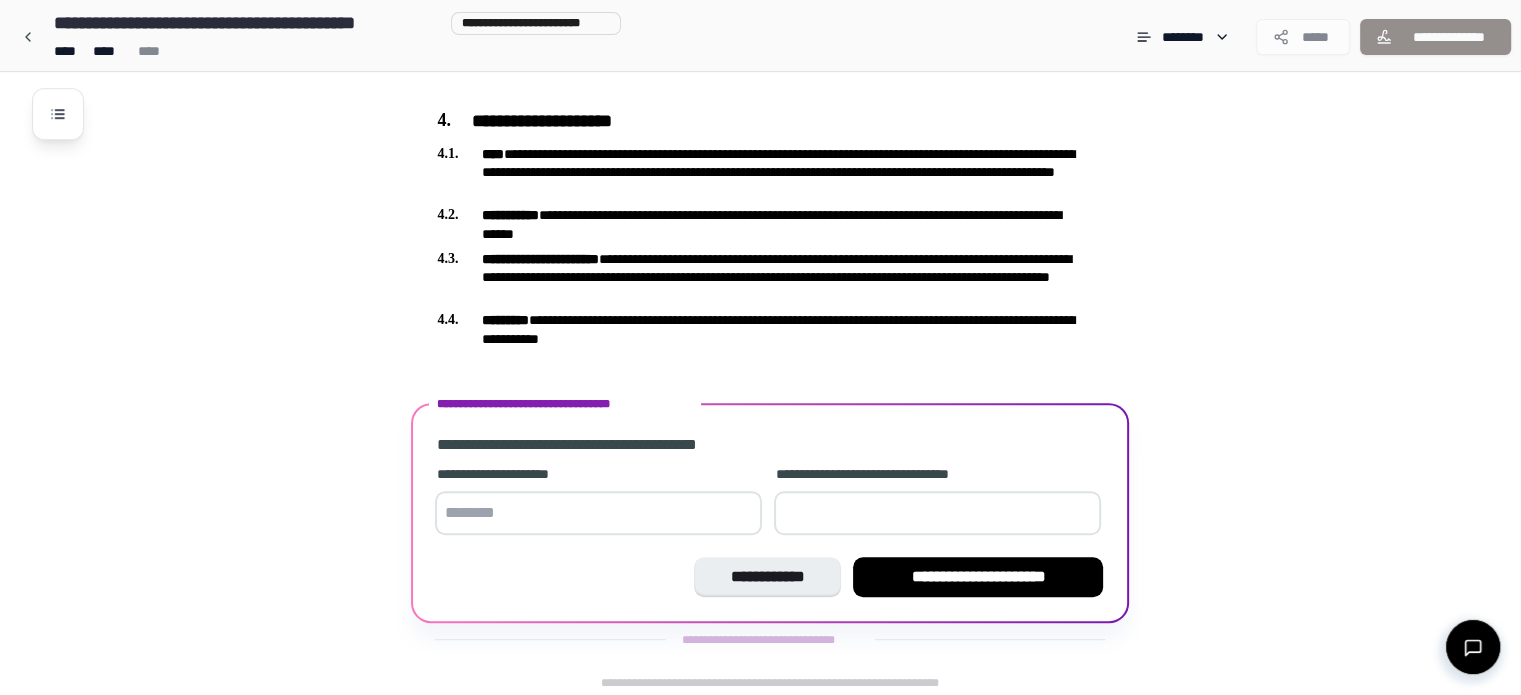 click at bounding box center (598, 513) 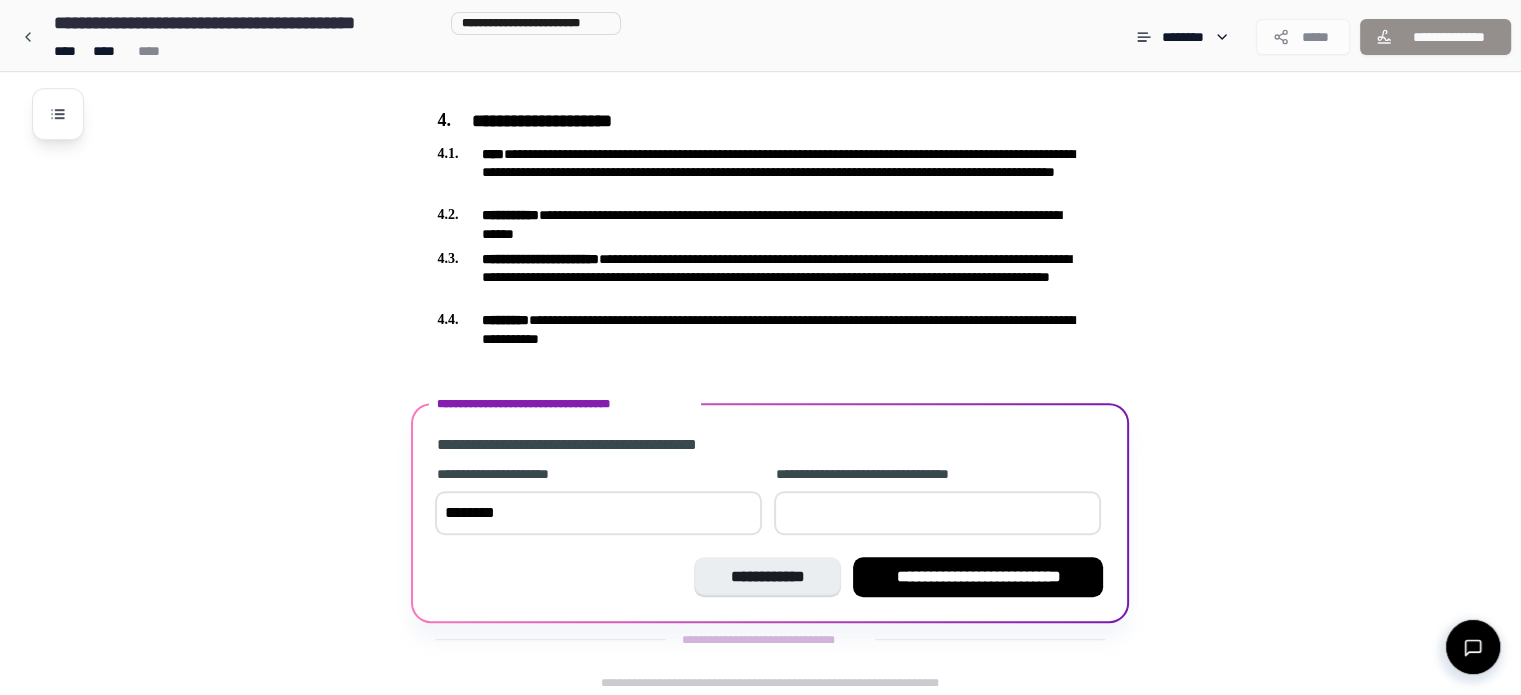 click at bounding box center (937, 513) 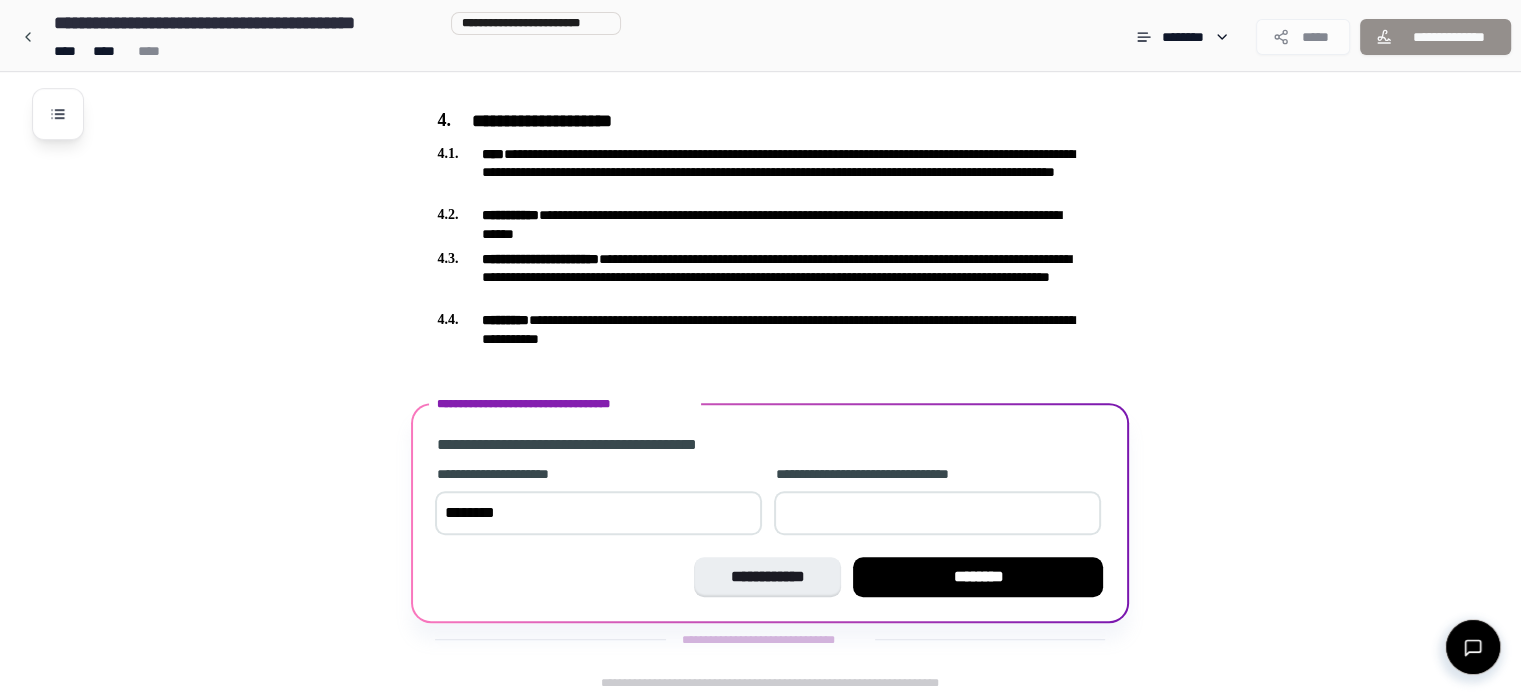 click on "*" at bounding box center [937, 513] 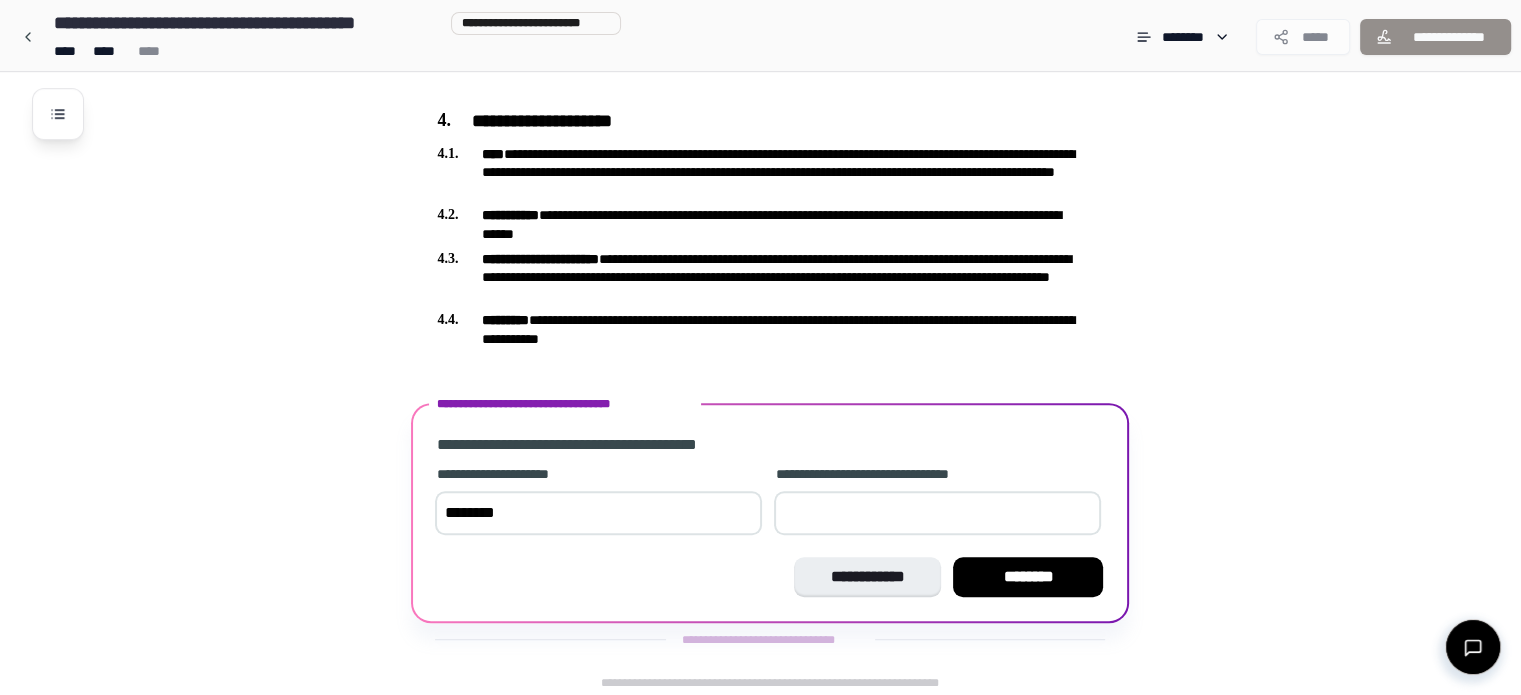 click on "**" at bounding box center (937, 513) 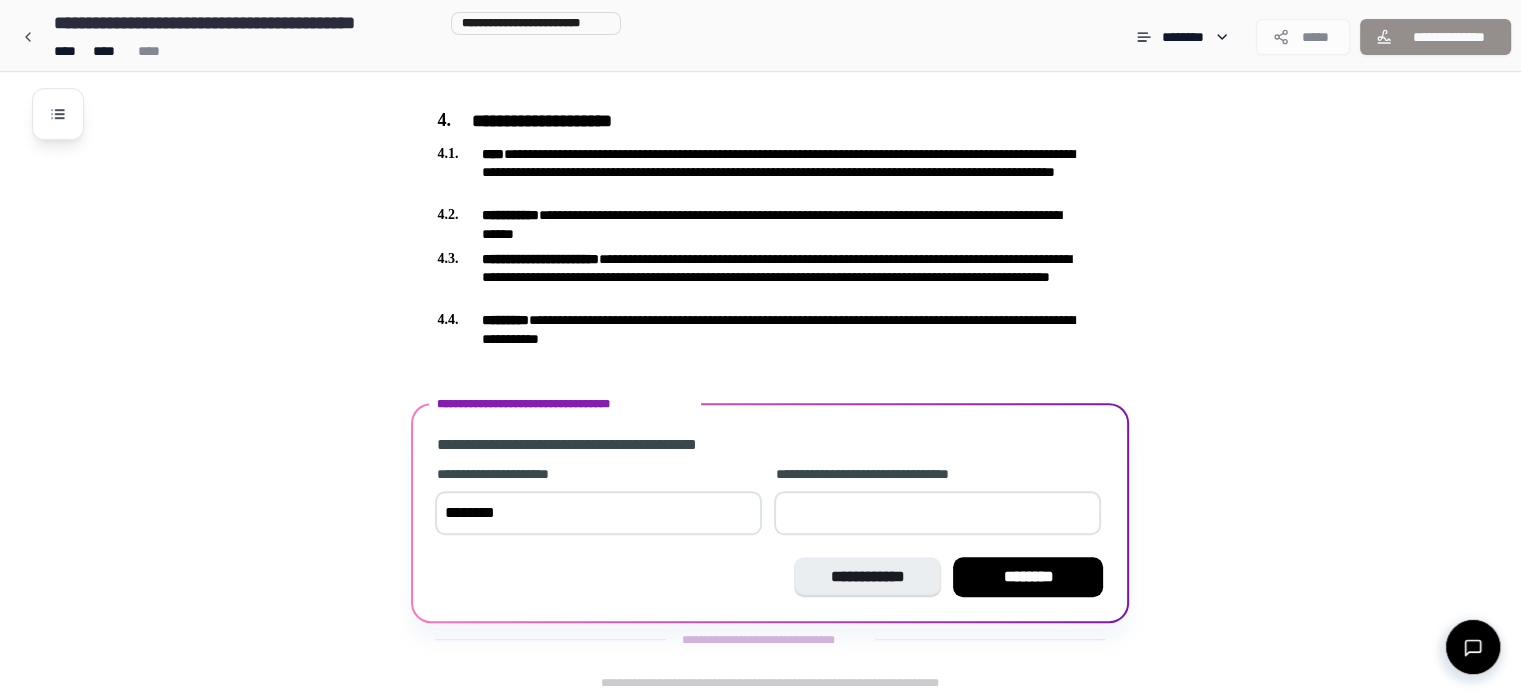 click on "**" at bounding box center [937, 513] 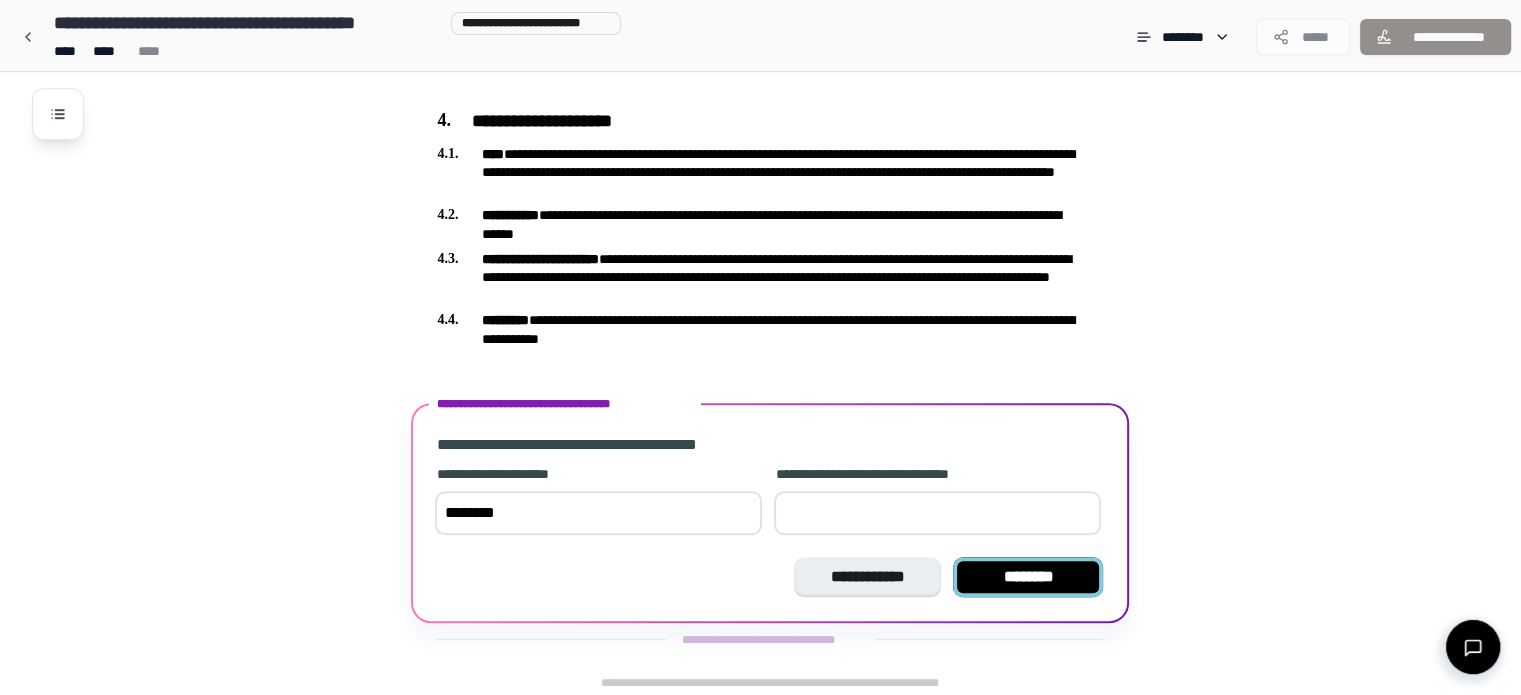 click on "********" at bounding box center [1028, 577] 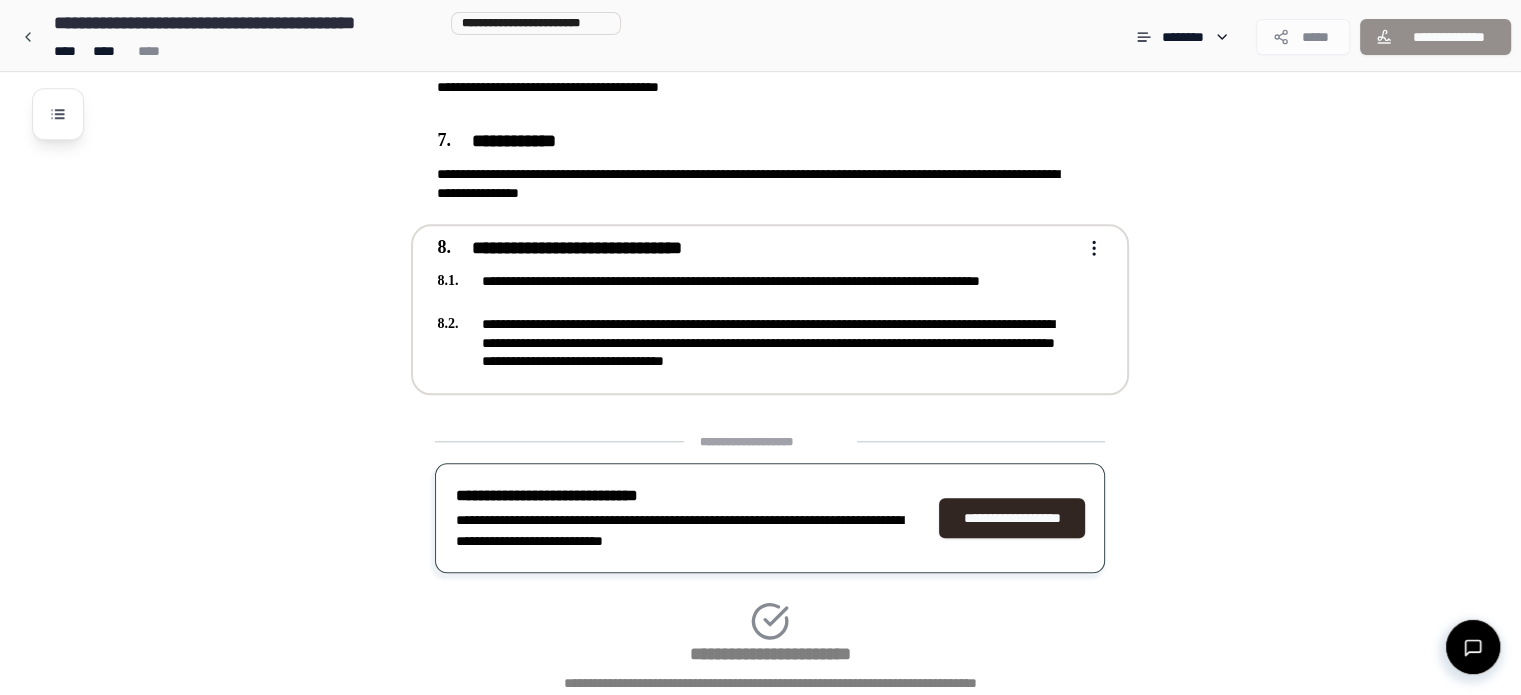 scroll, scrollTop: 1948, scrollLeft: 0, axis: vertical 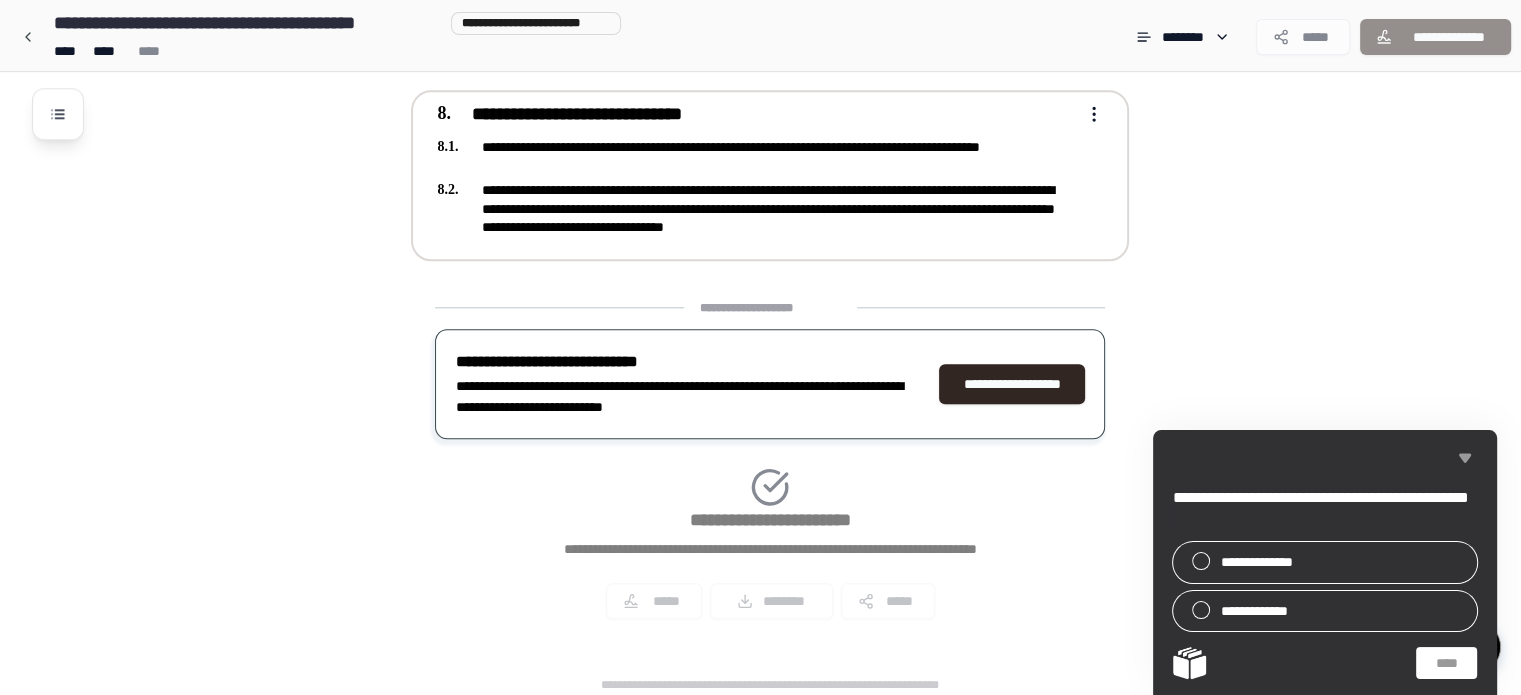 click 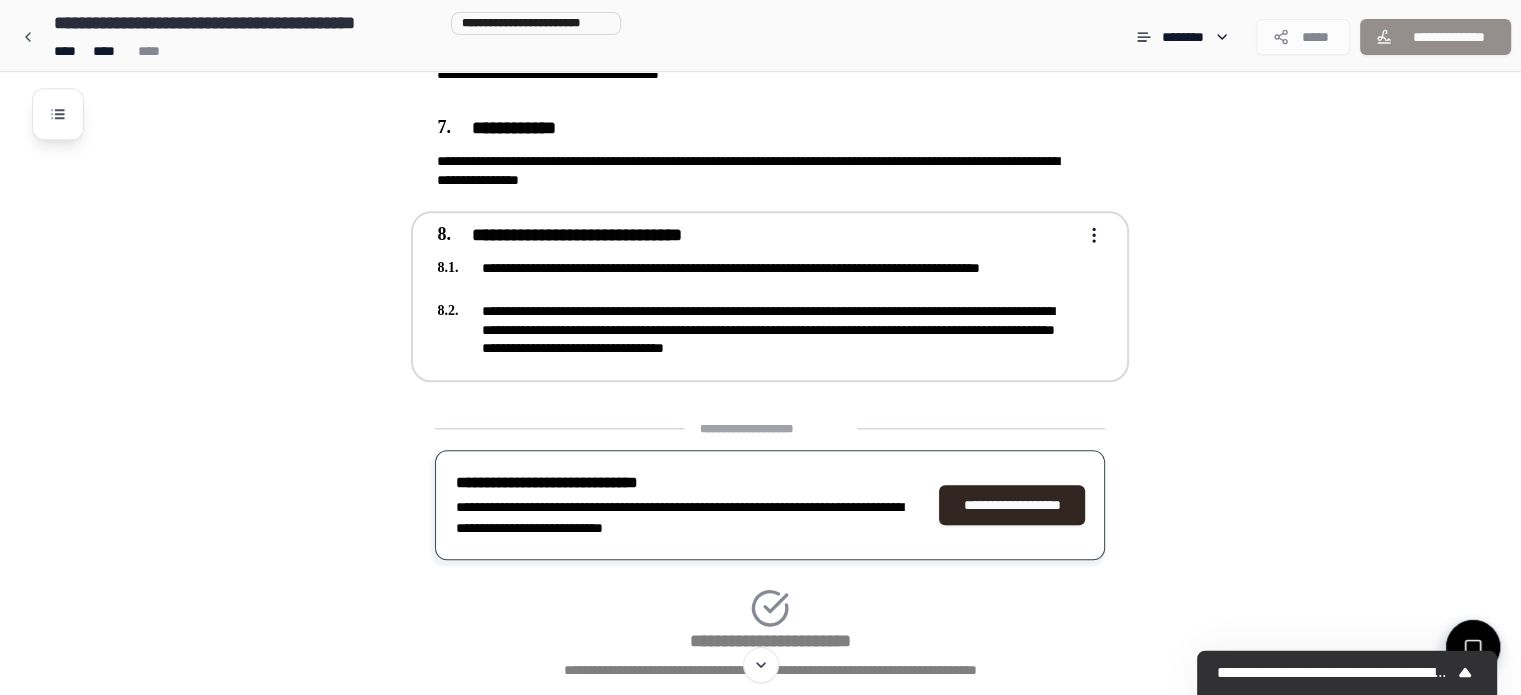scroll, scrollTop: 1759, scrollLeft: 0, axis: vertical 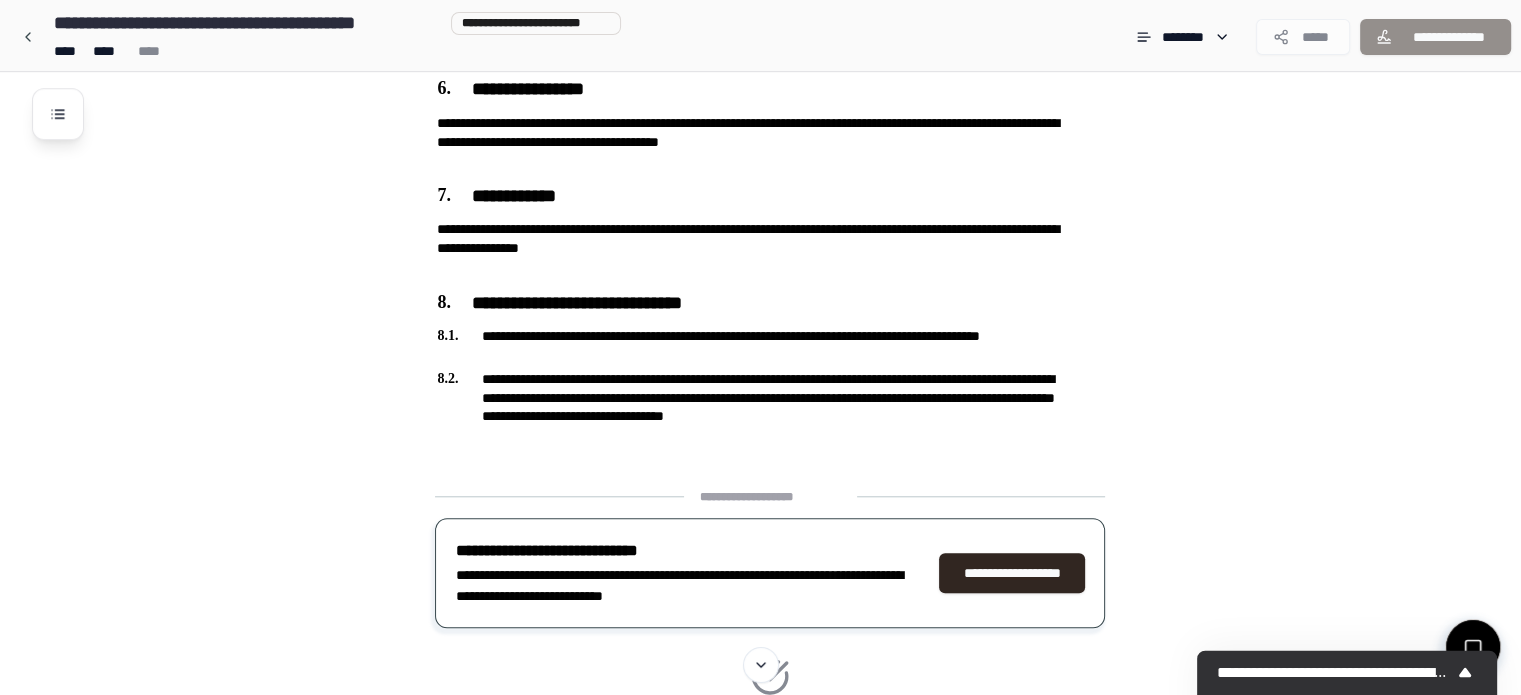 click on "Non-Disclosure Agreement [FIRST] [LAST] [STREET] [CITY] [STATE]
[FIRST] [LAST] [STREET] [CITY] [STATE]
[FIRST] [LAST]
[POSTAL_CODE]
[ADDRESS]
[EMAIL]
[POSTAL_CODE]
[STATE]
[COUNTRY]
[ADDRESS]
[FIRST]" at bounding box center (786, -398) 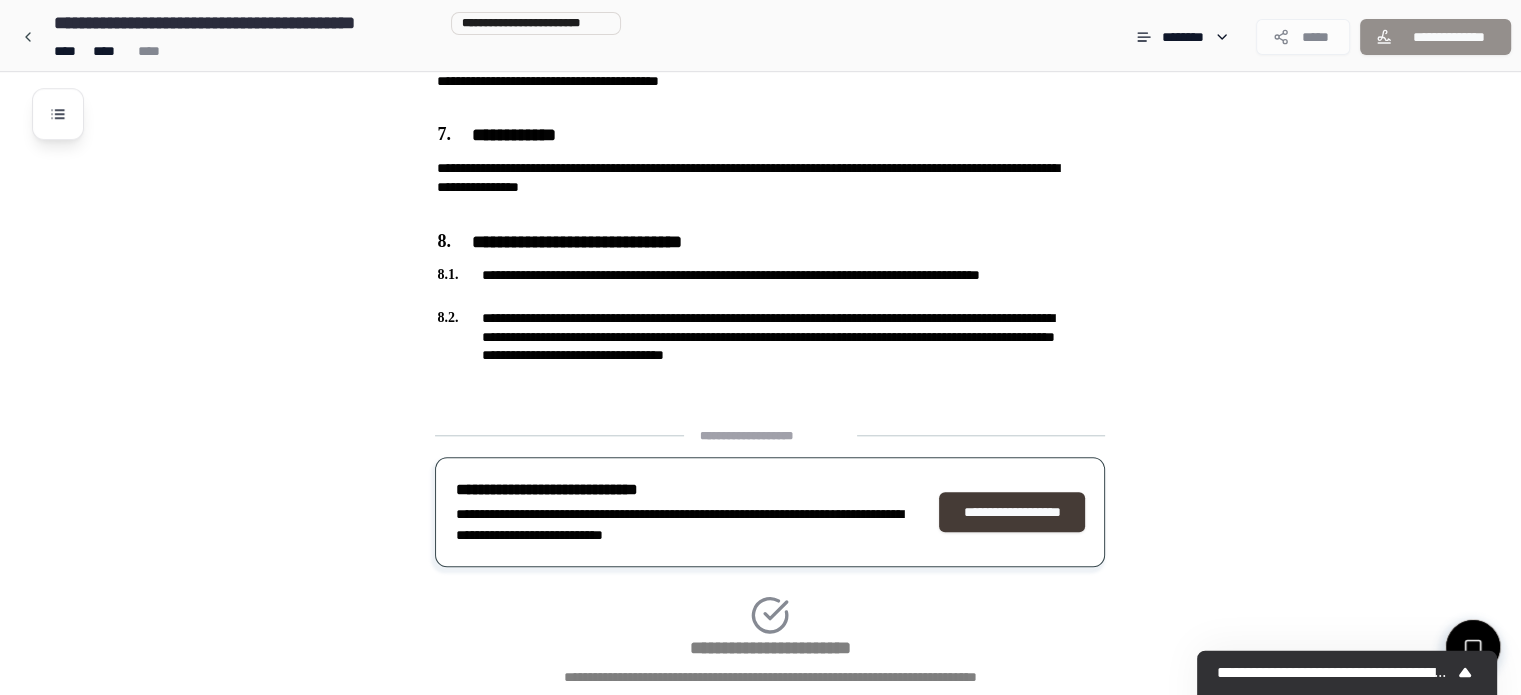 scroll, scrollTop: 1948, scrollLeft: 0, axis: vertical 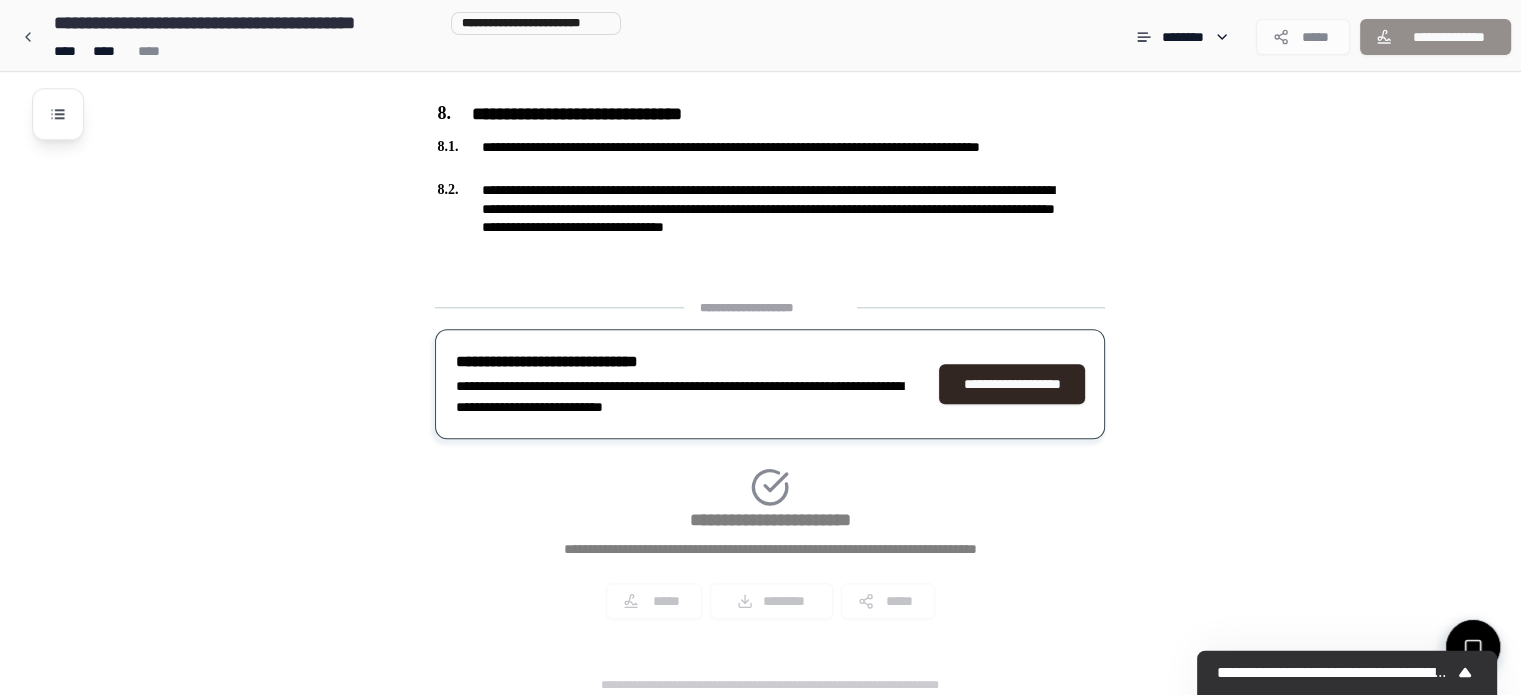 click on "Non-Disclosure Agreement [FIRST] [LAST] [STREET] [CITY] [STATE]
[FIRST] [LAST] [STREET] [CITY] [STATE]
[FIRST] [LAST]
[POSTAL_CODE]
[ADDRESS]
[EMAIL]
[POSTAL_CODE]
[STATE]
[COUNTRY]
[ADDRESS]
[FIRST]" at bounding box center (786, -587) 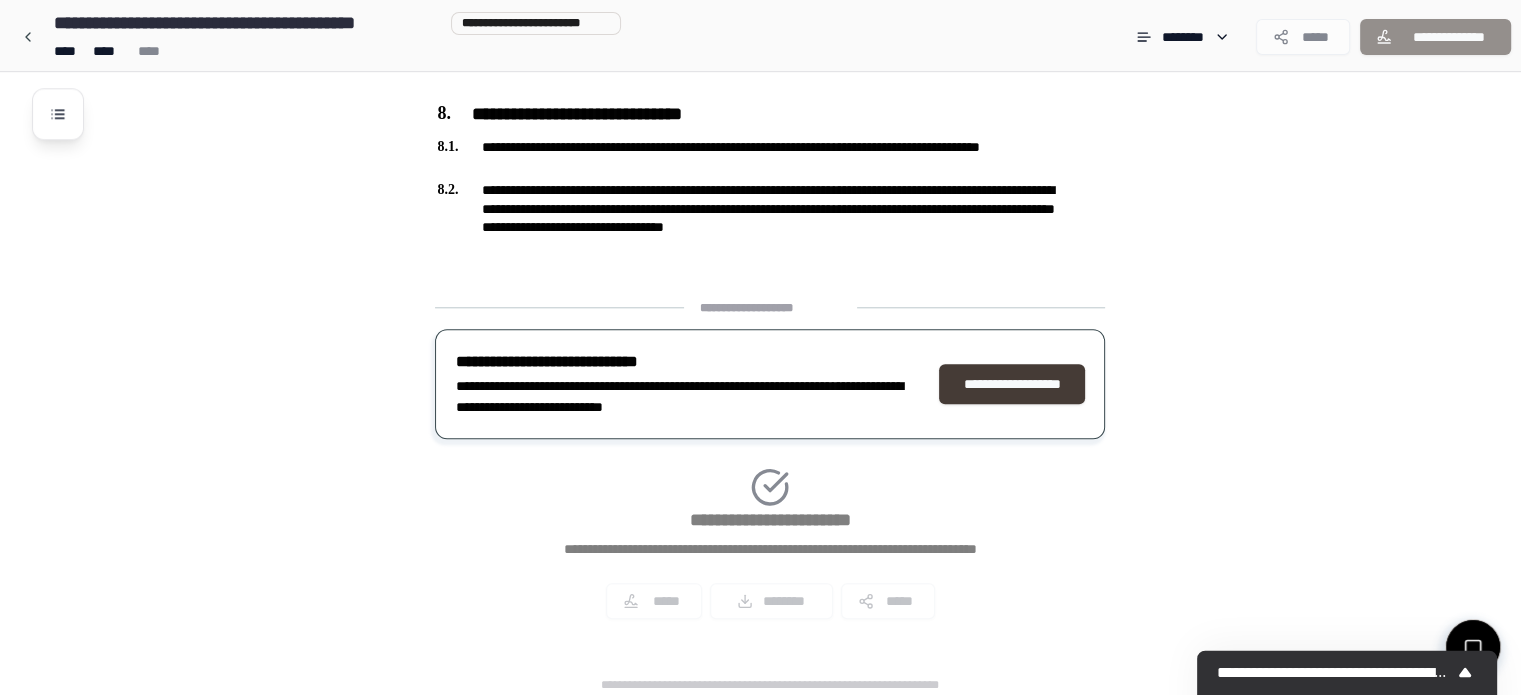click on "**********" at bounding box center [1012, 384] 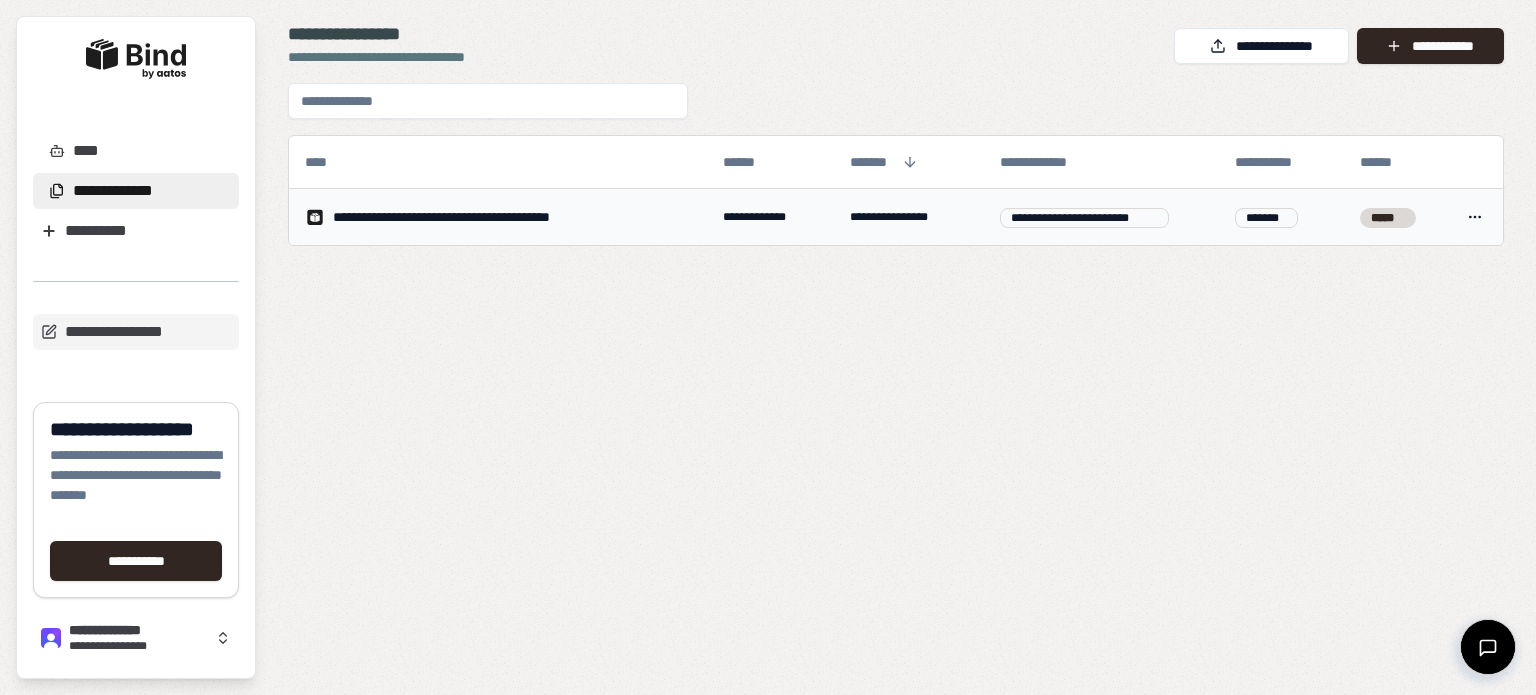 scroll, scrollTop: 0, scrollLeft: 0, axis: both 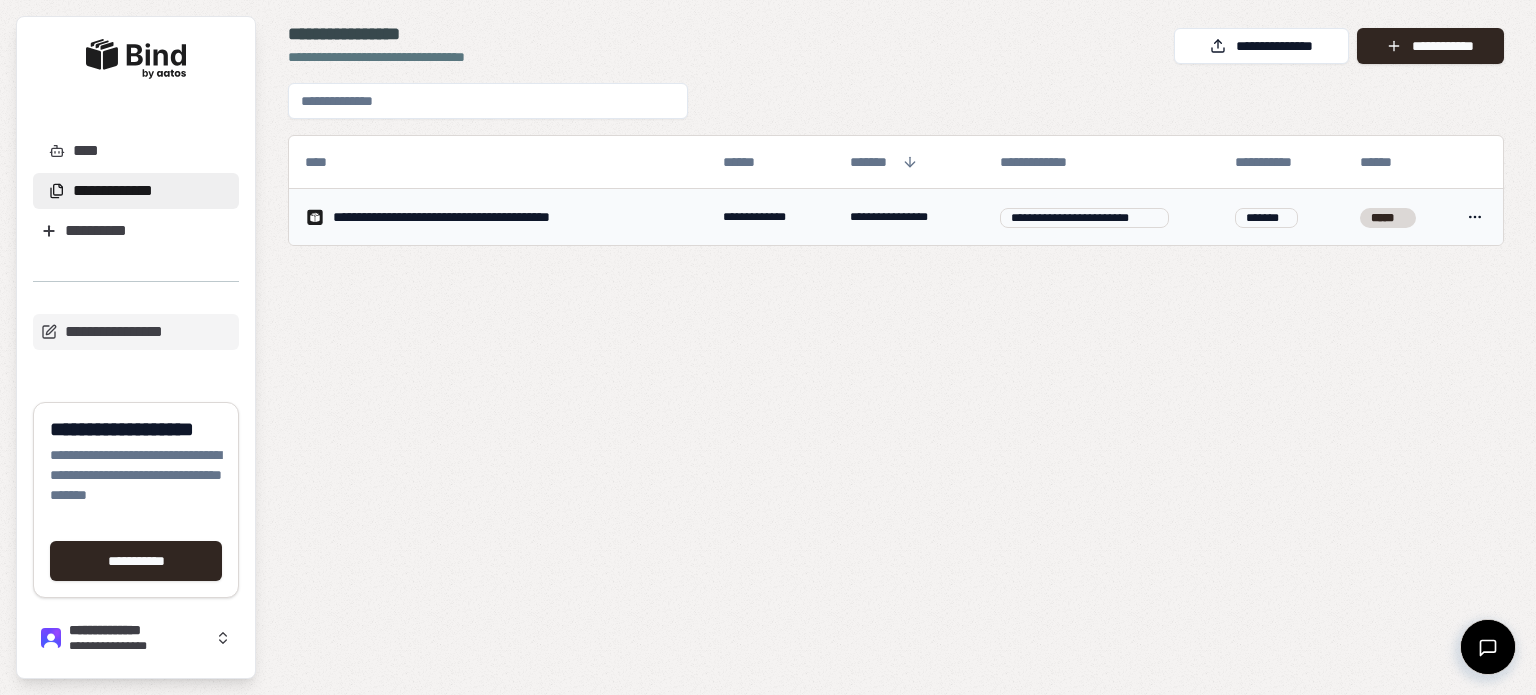 click on "**********" at bounding box center [481, 217] 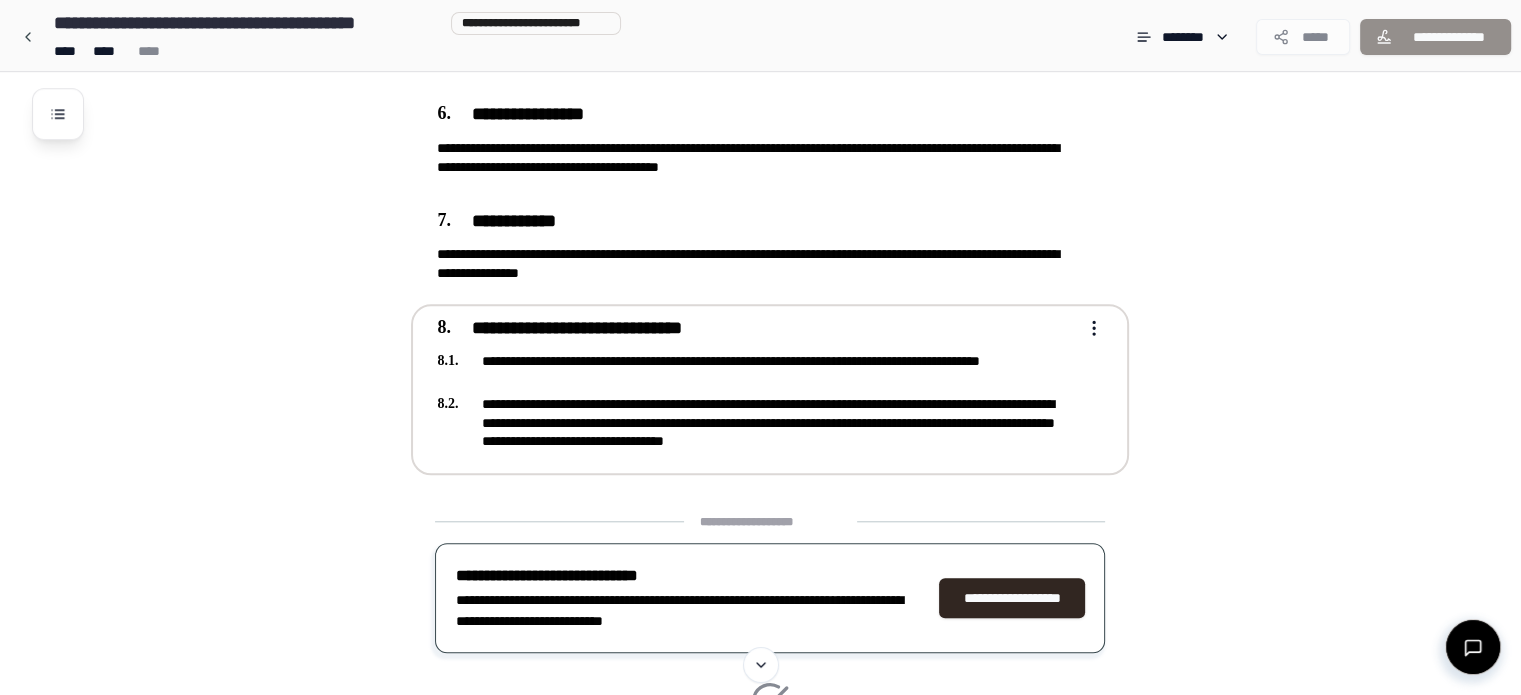 scroll, scrollTop: 1735, scrollLeft: 0, axis: vertical 